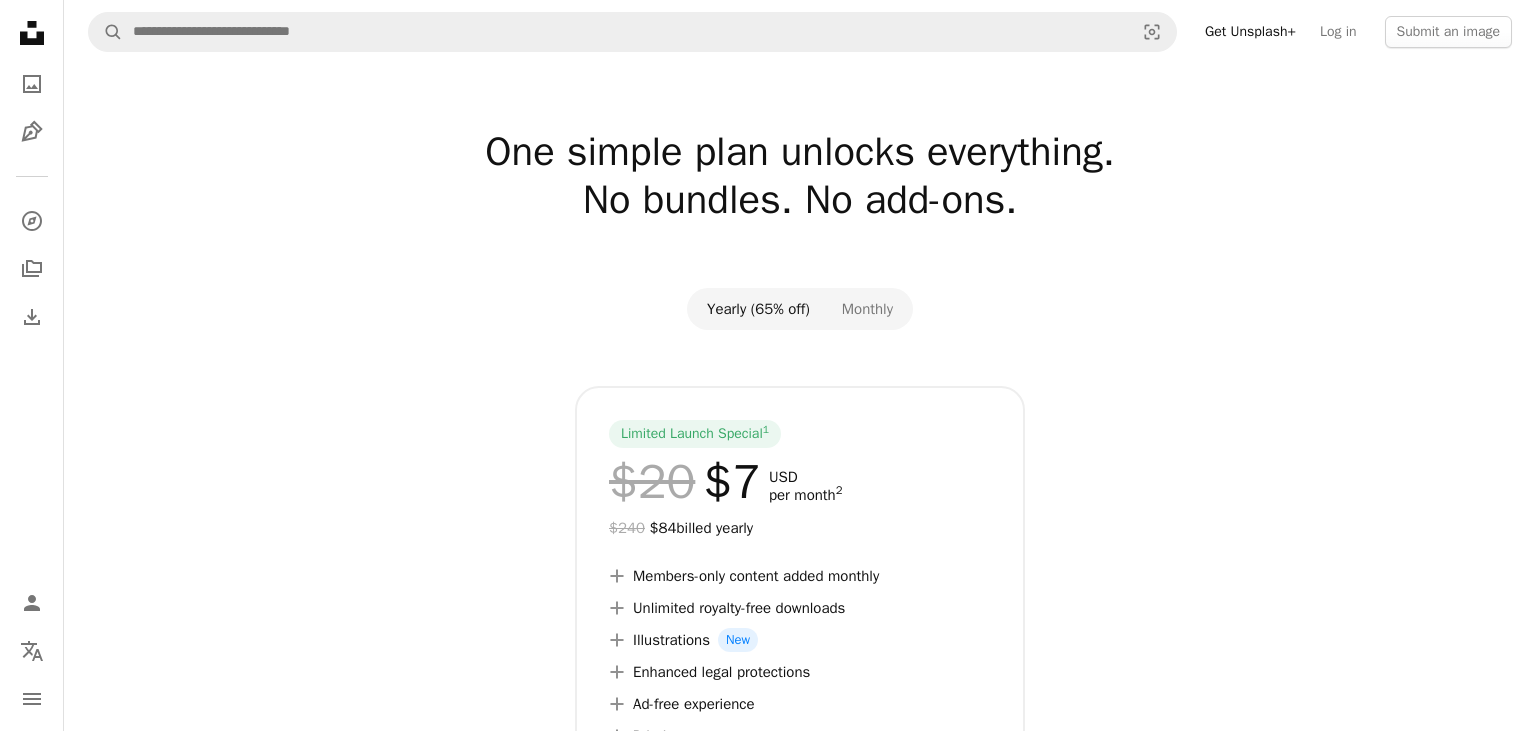 scroll, scrollTop: 0, scrollLeft: 0, axis: both 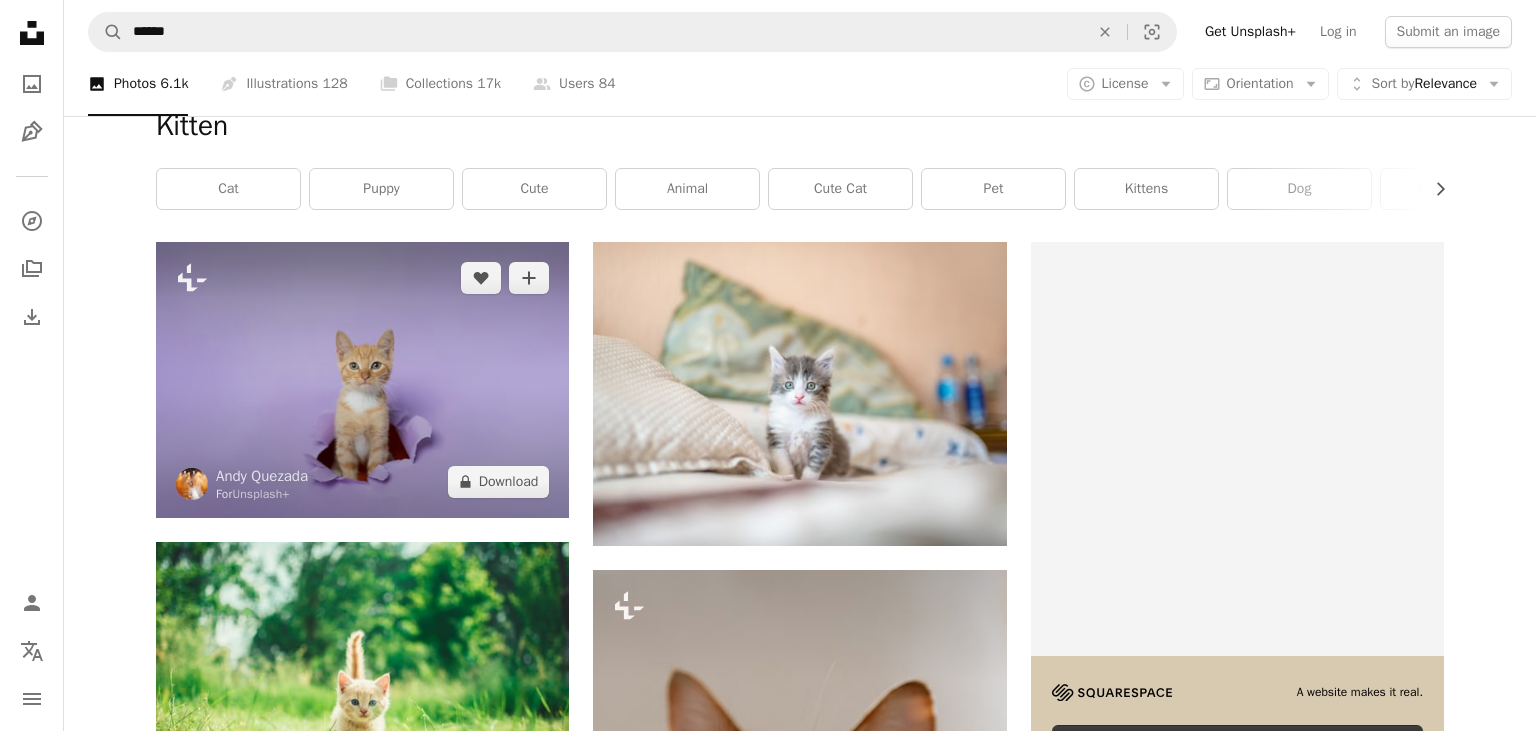 click at bounding box center (362, 379) 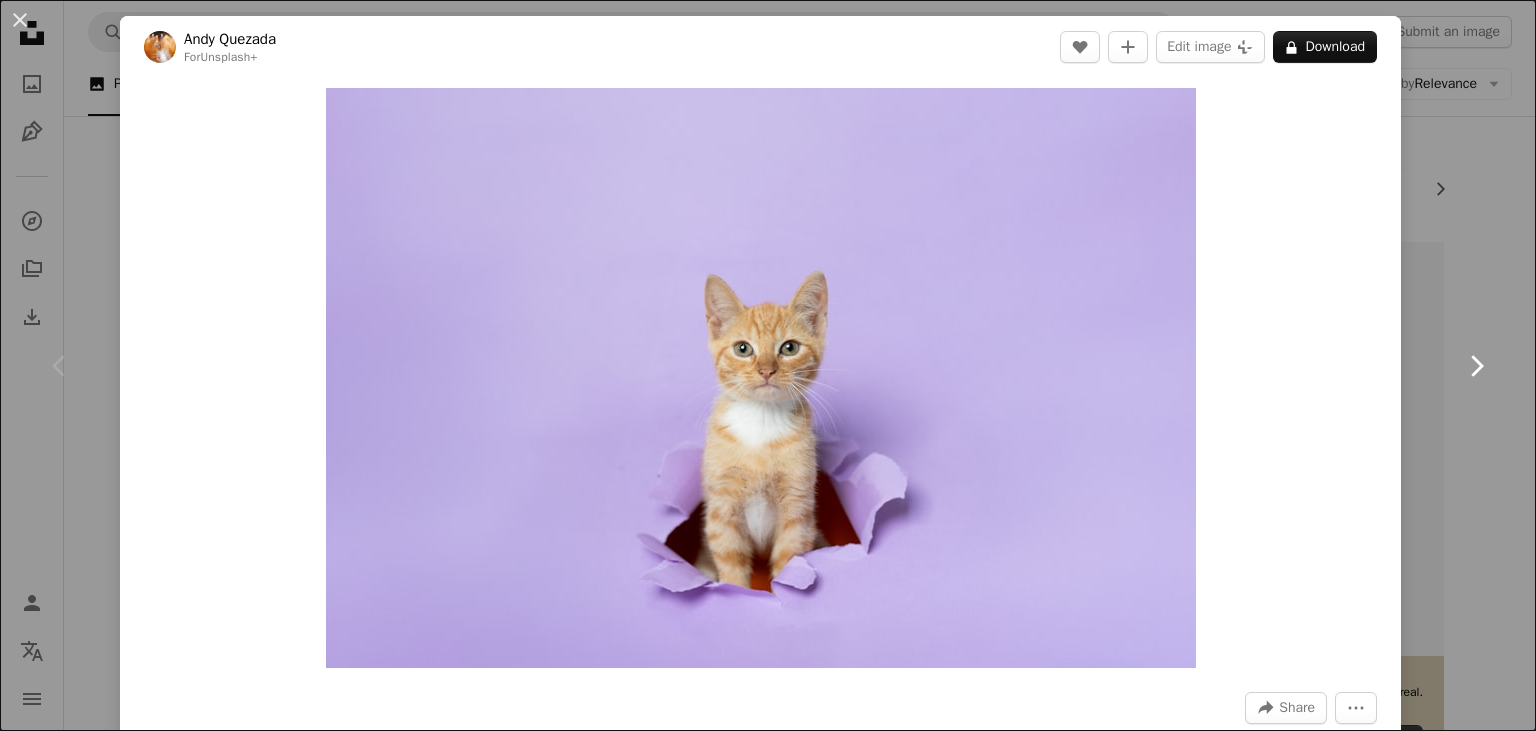 click 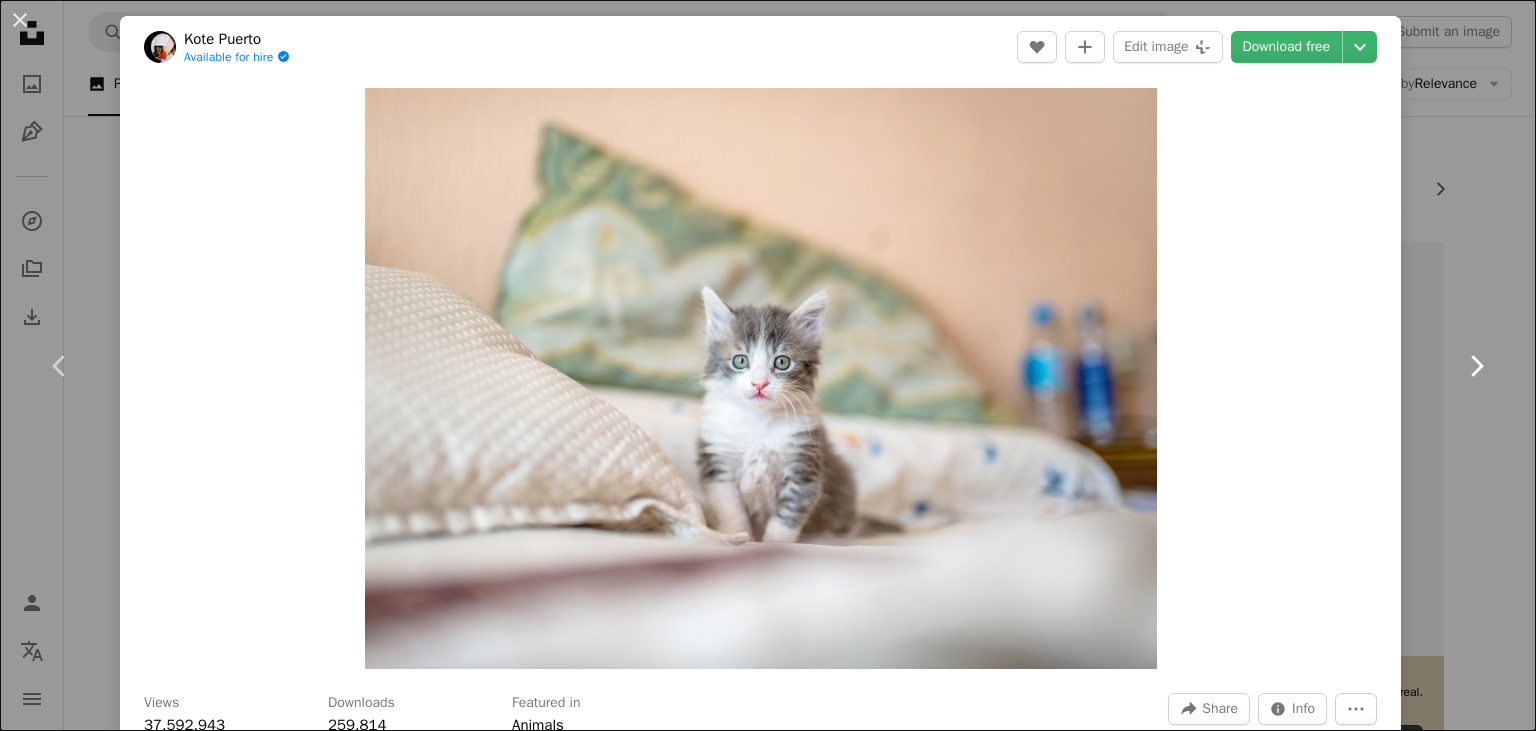 click 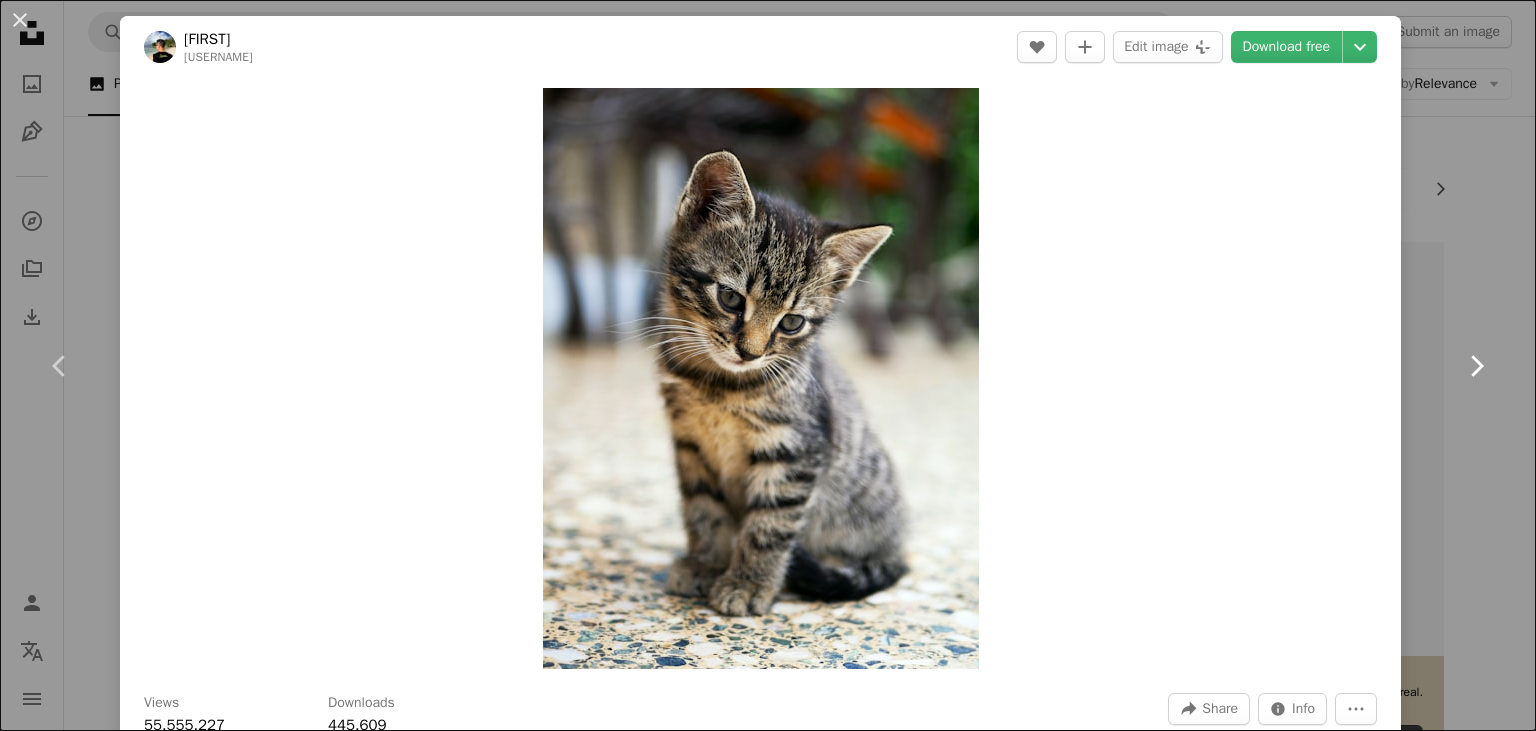 click 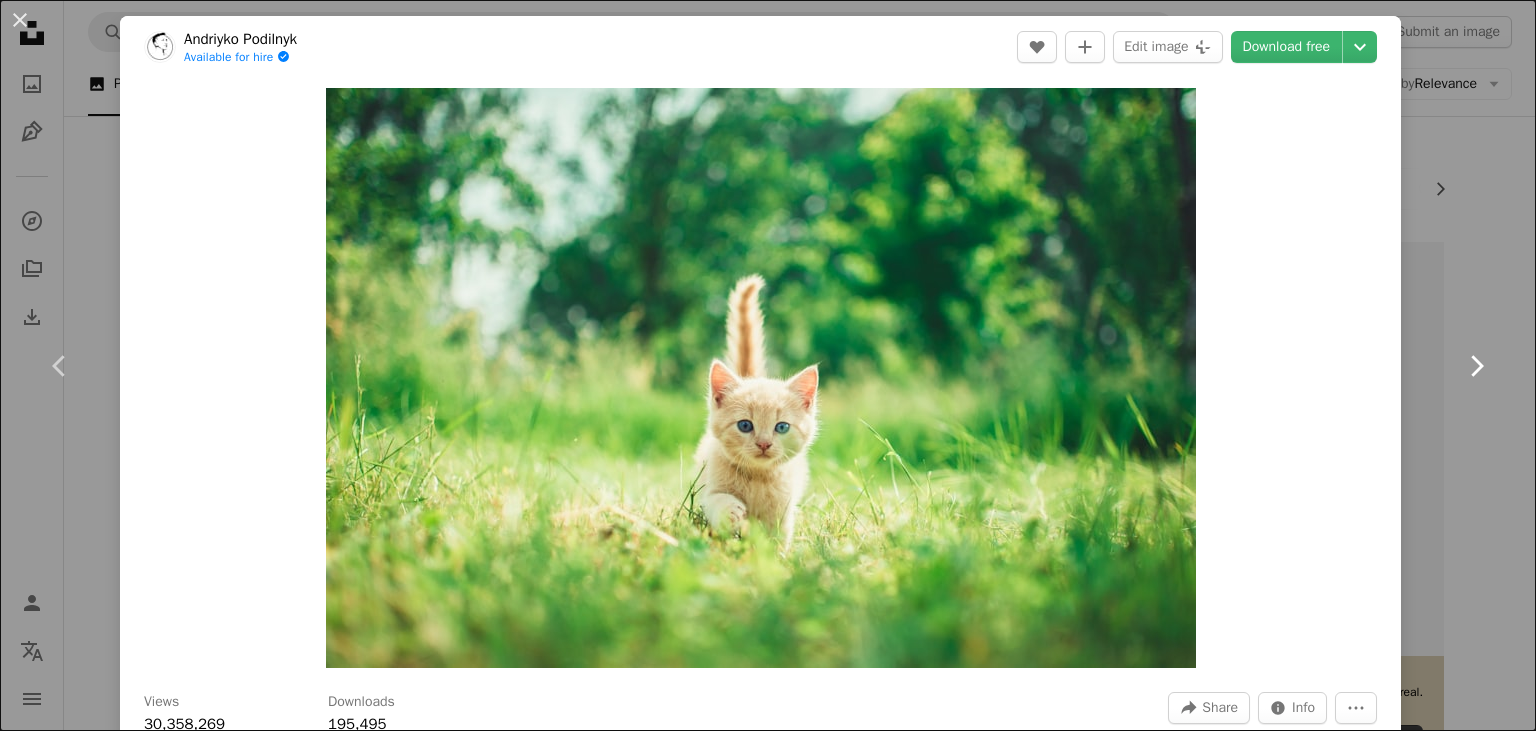 click 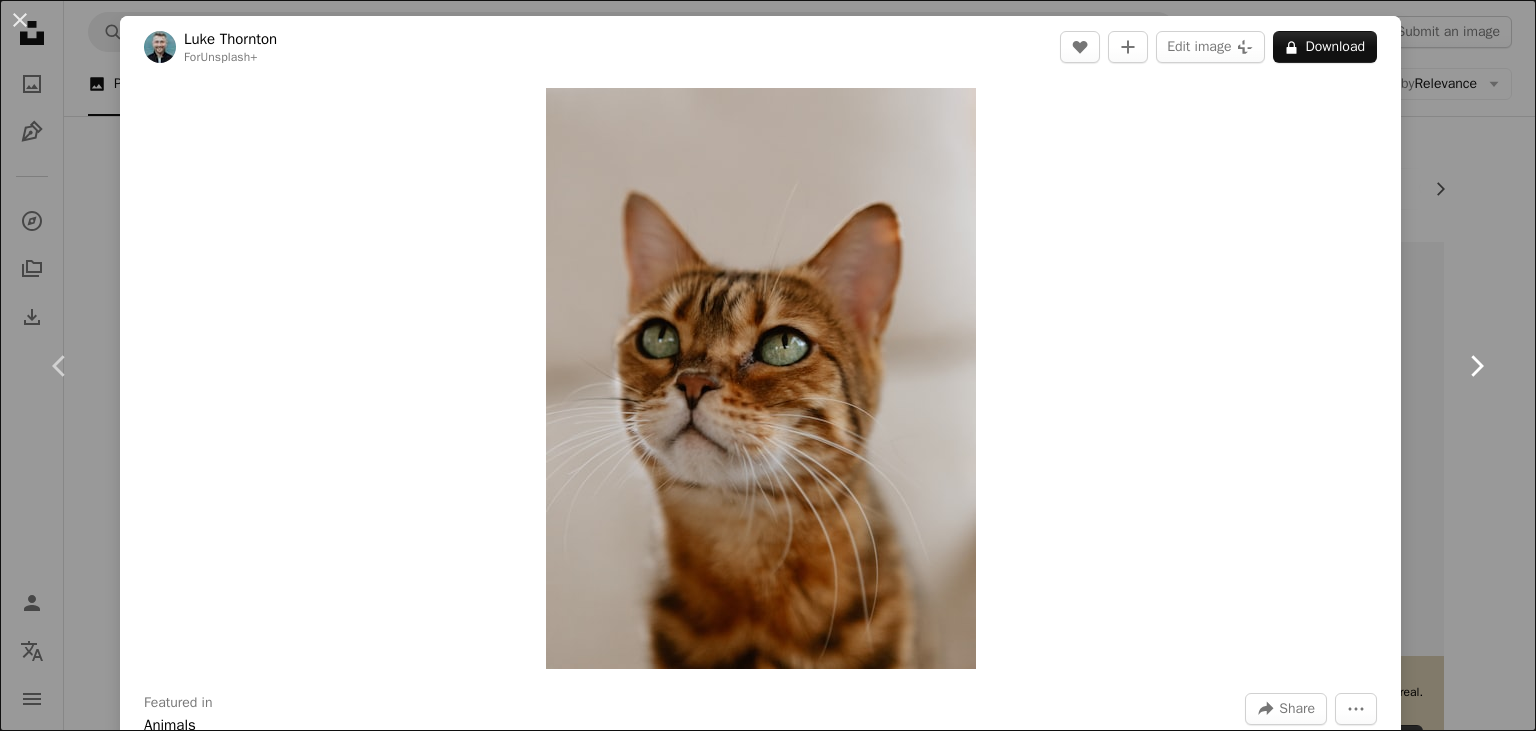 click 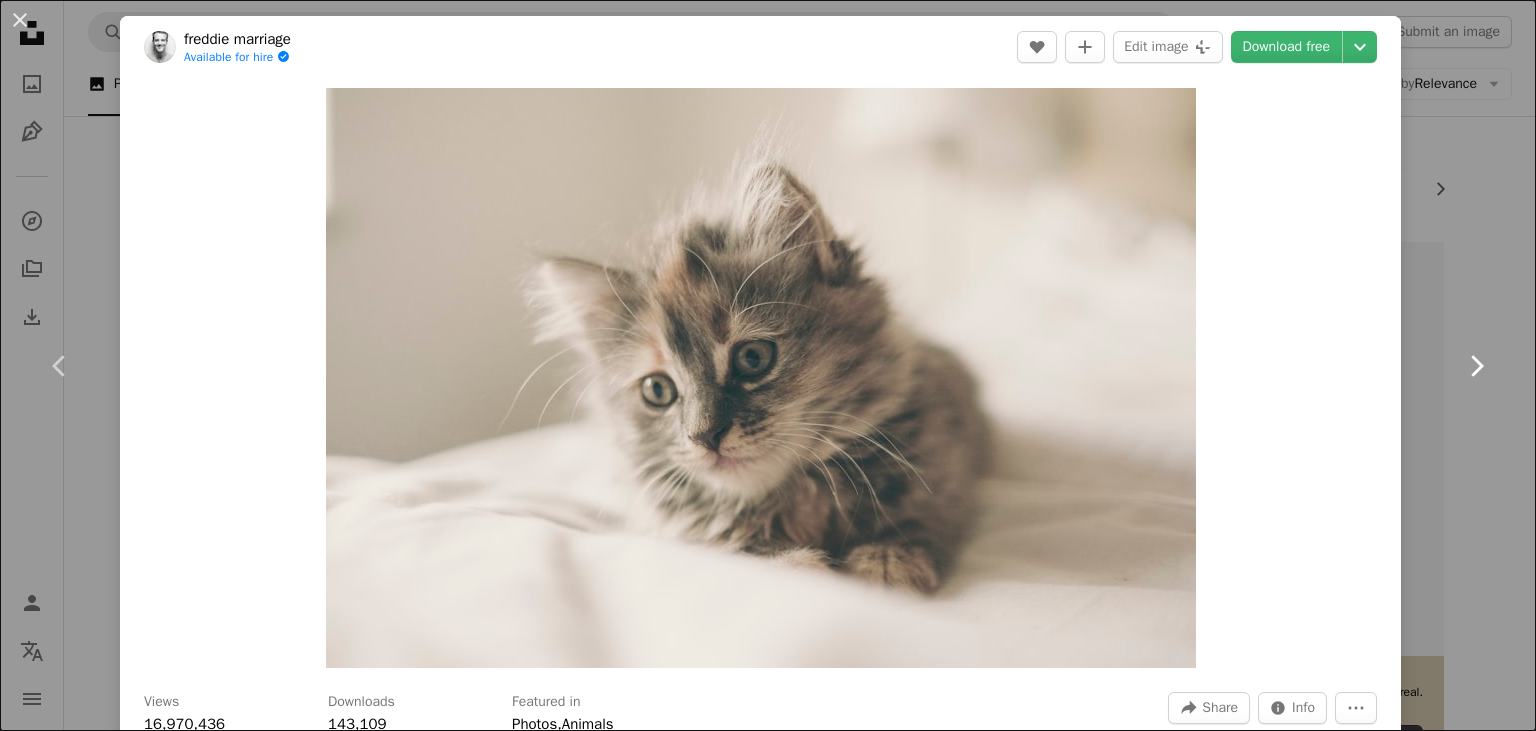 click 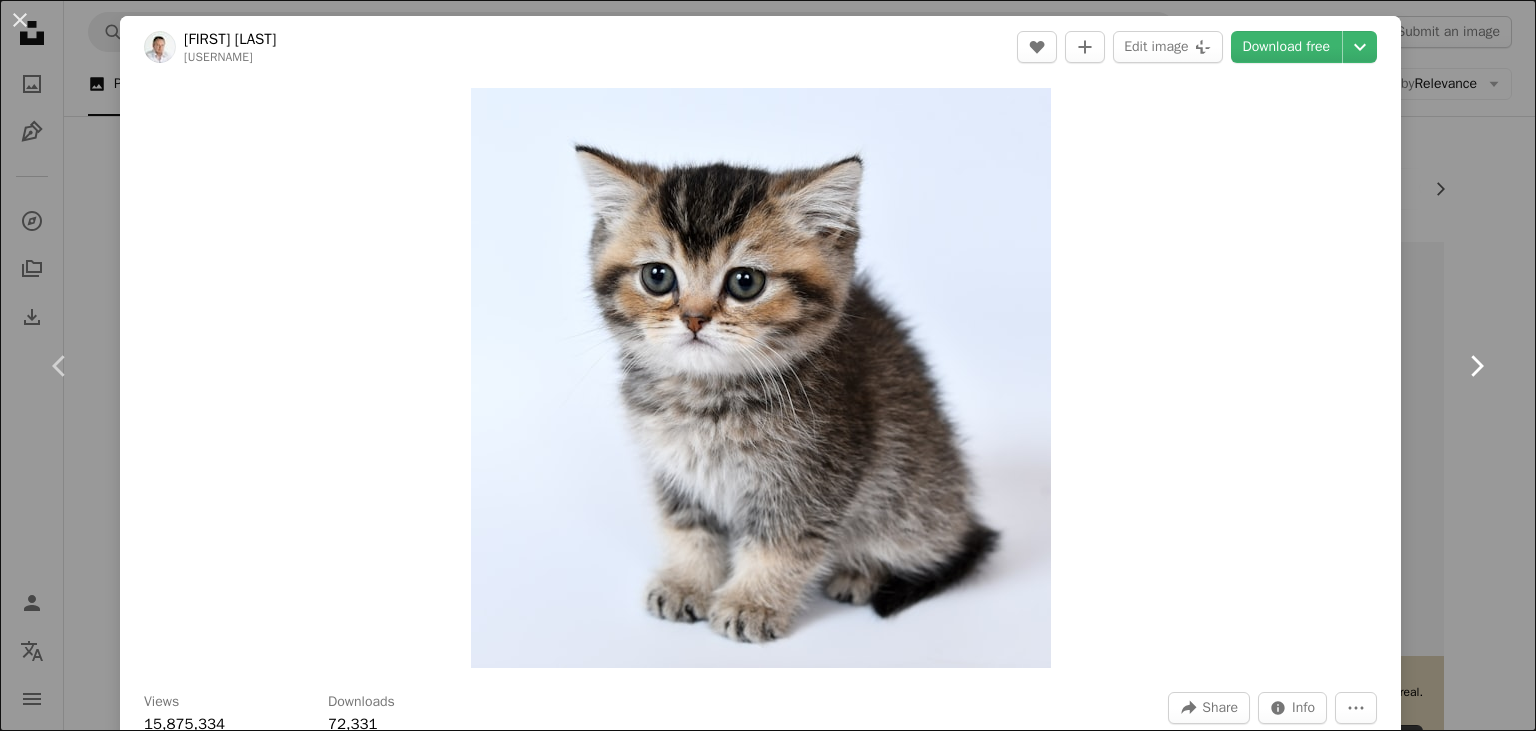 click 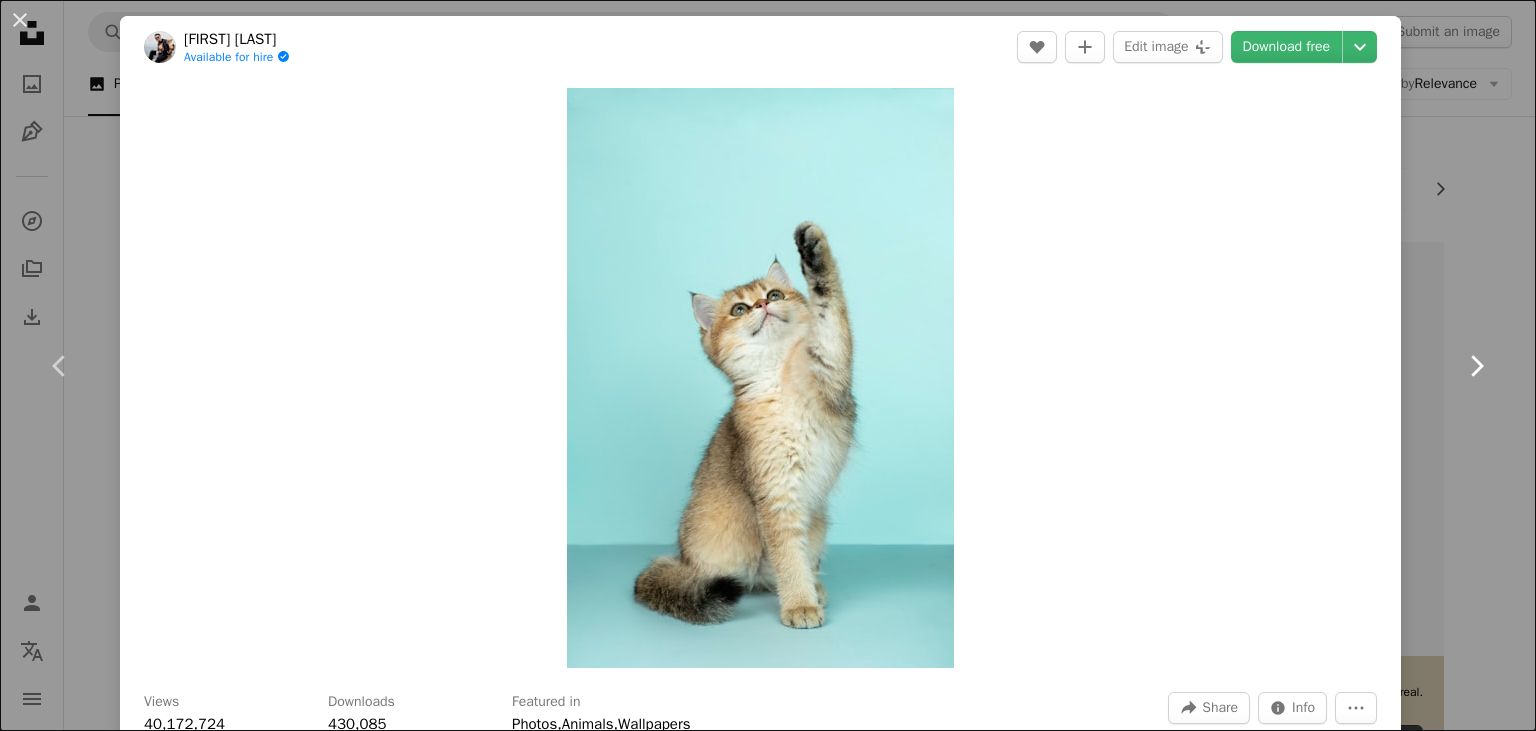 click 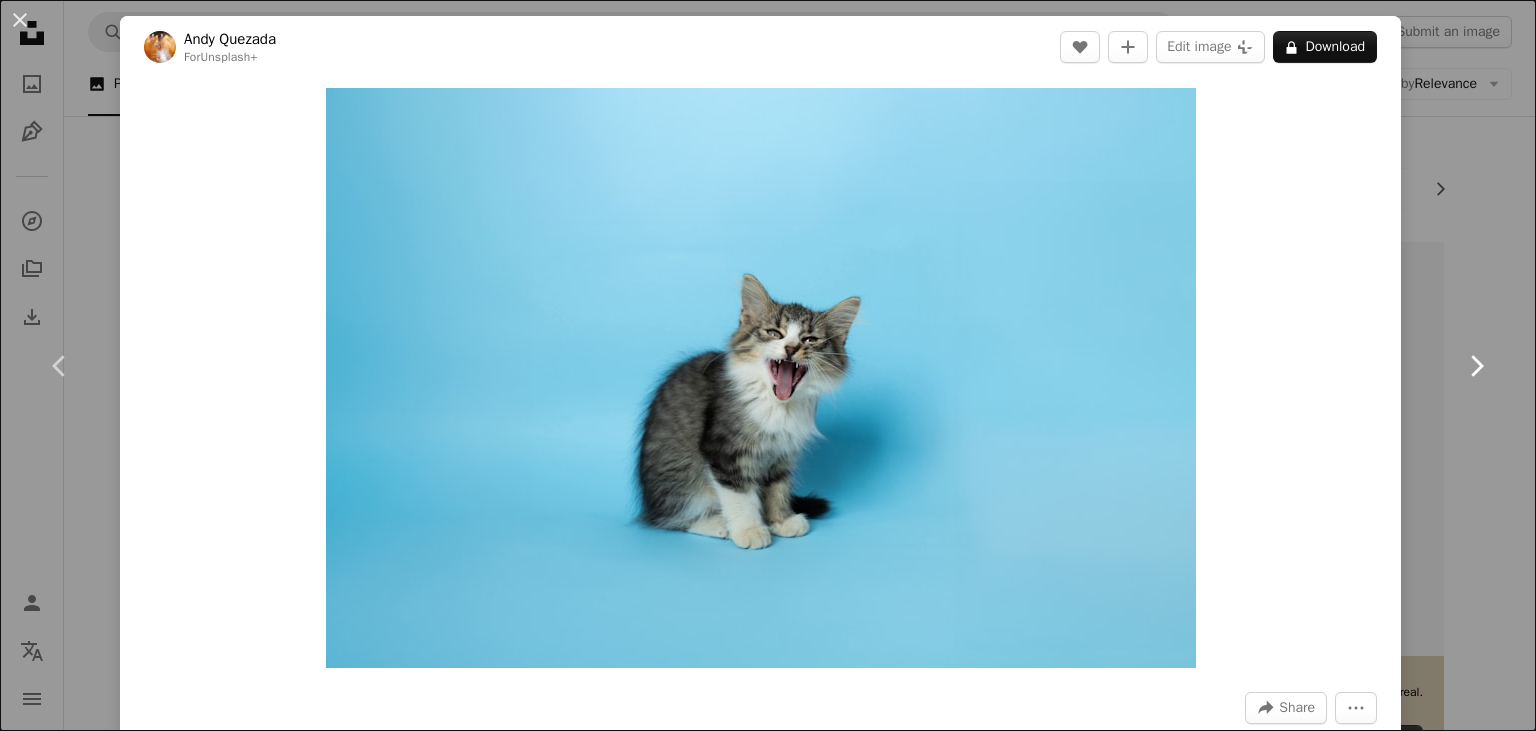 click 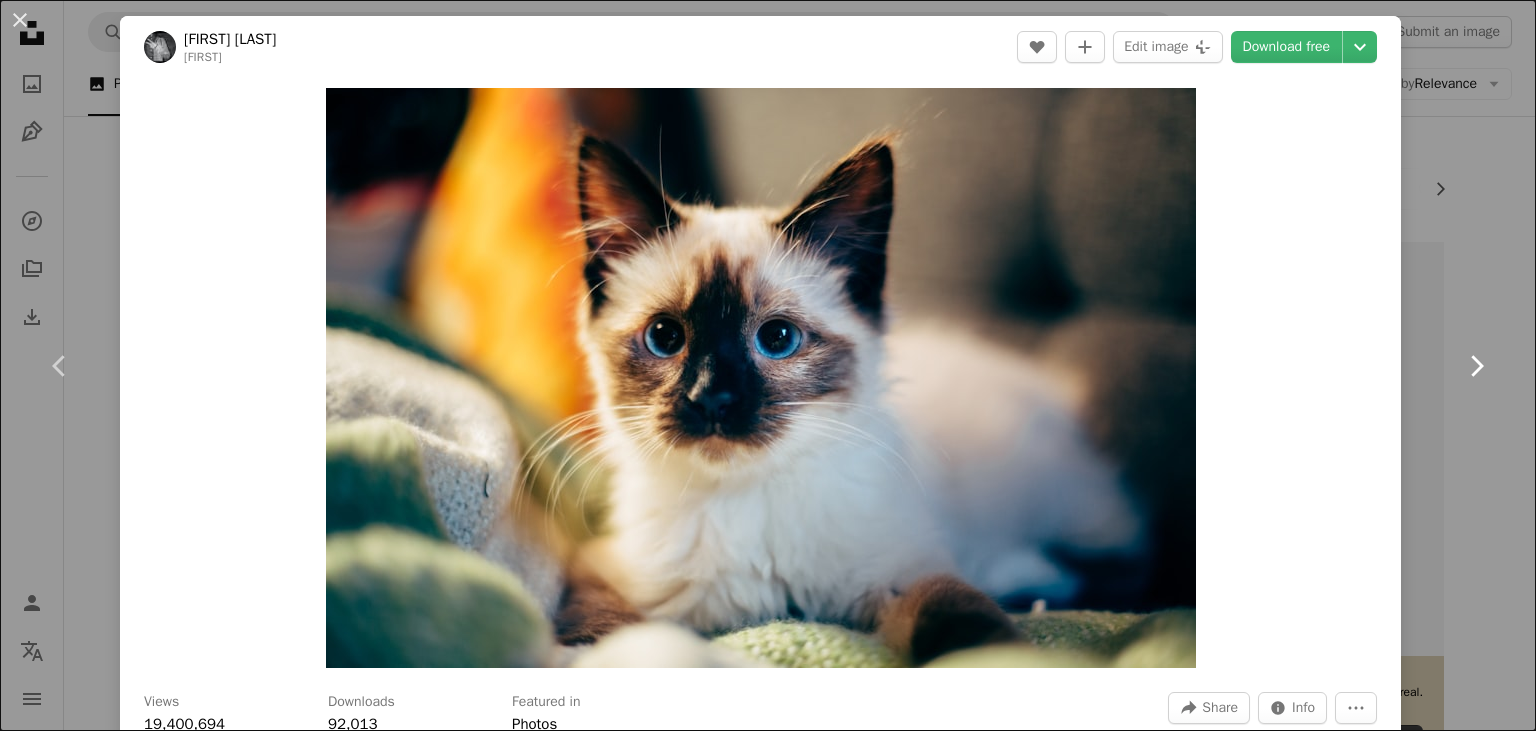 click 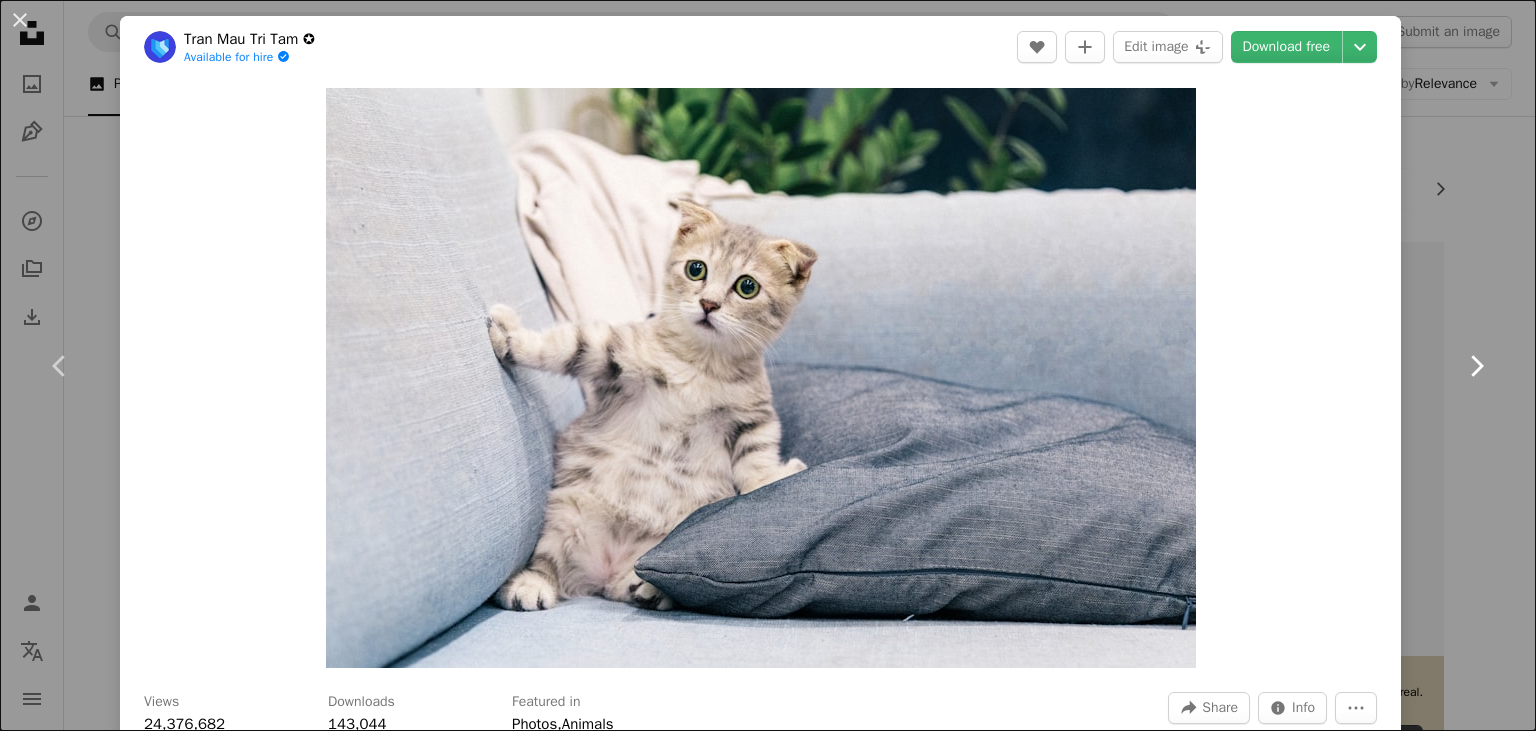 click 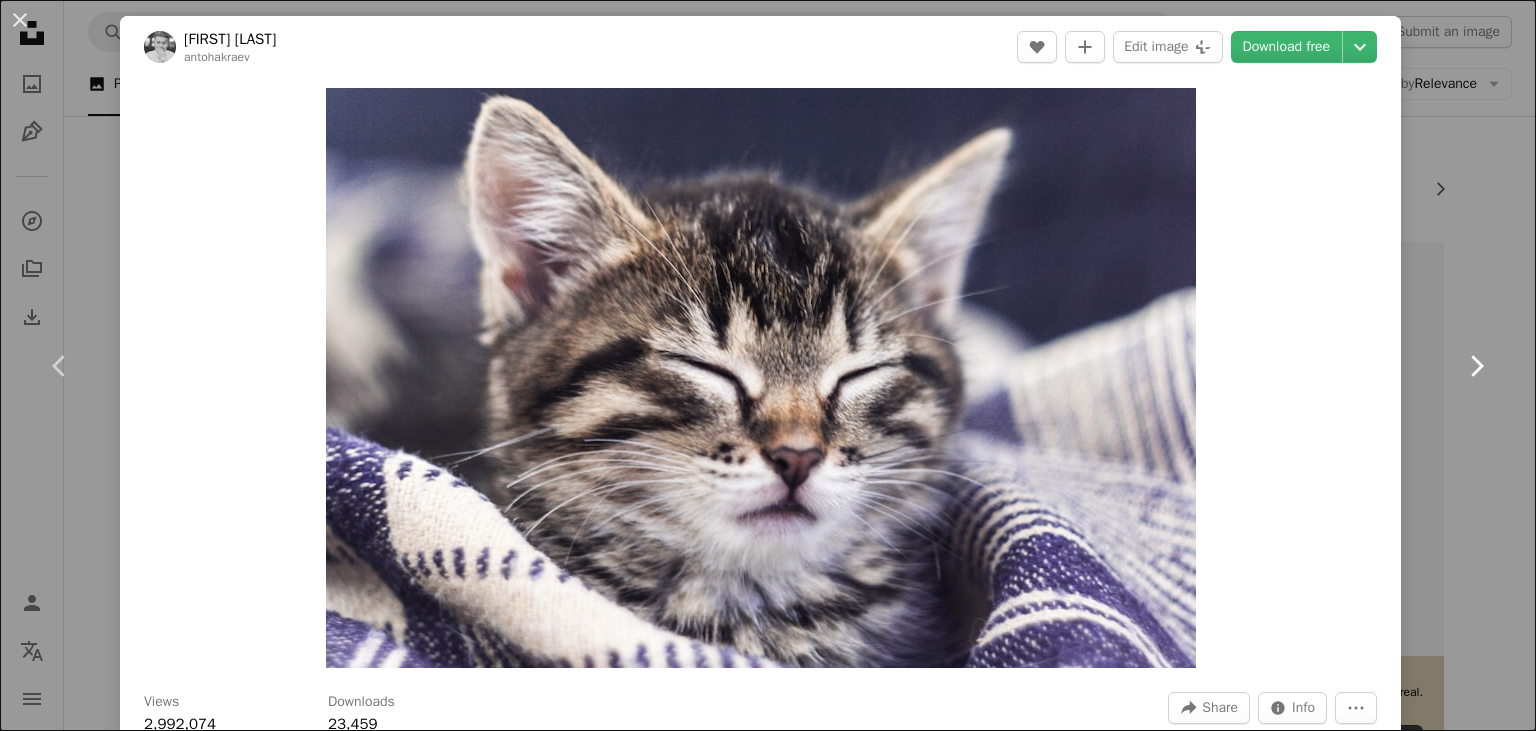 click 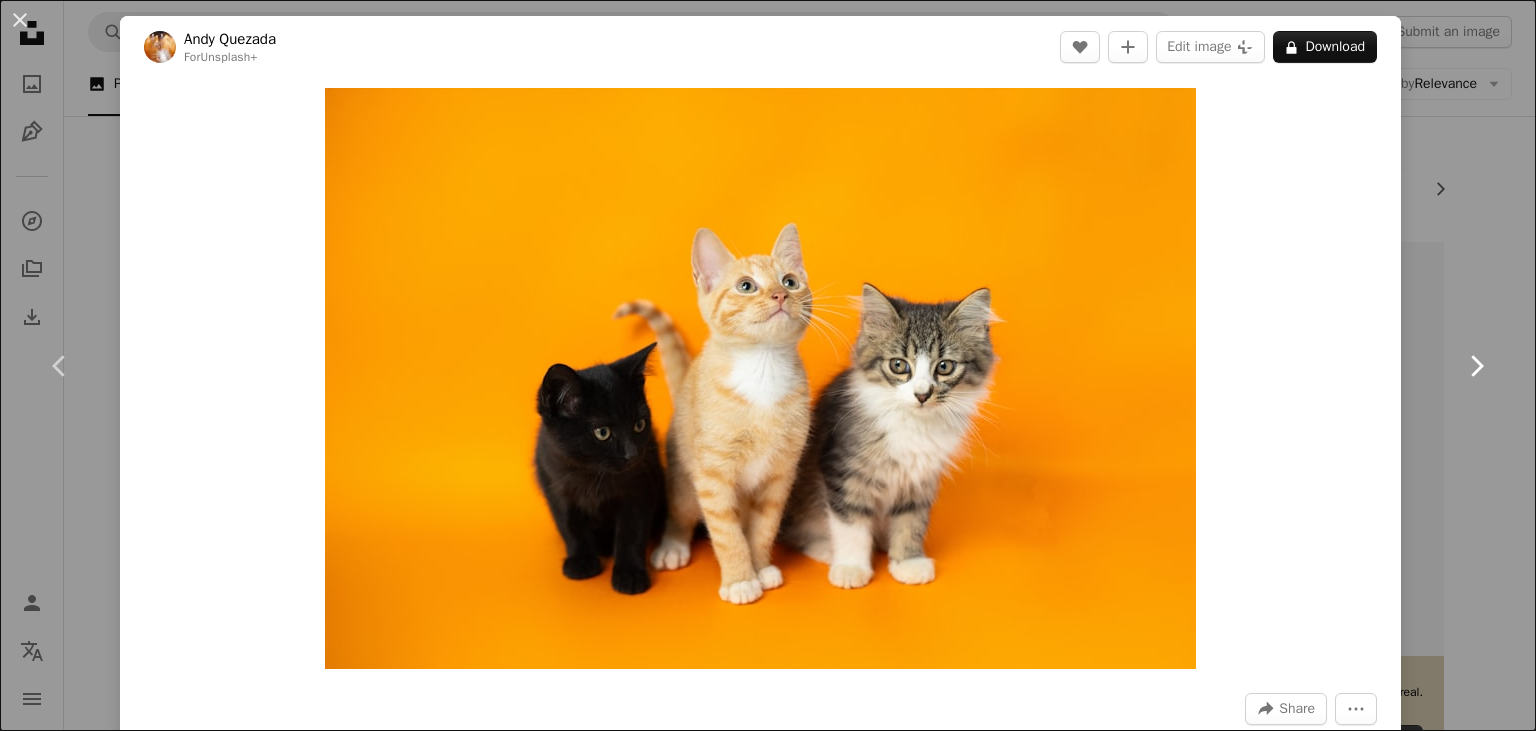 click 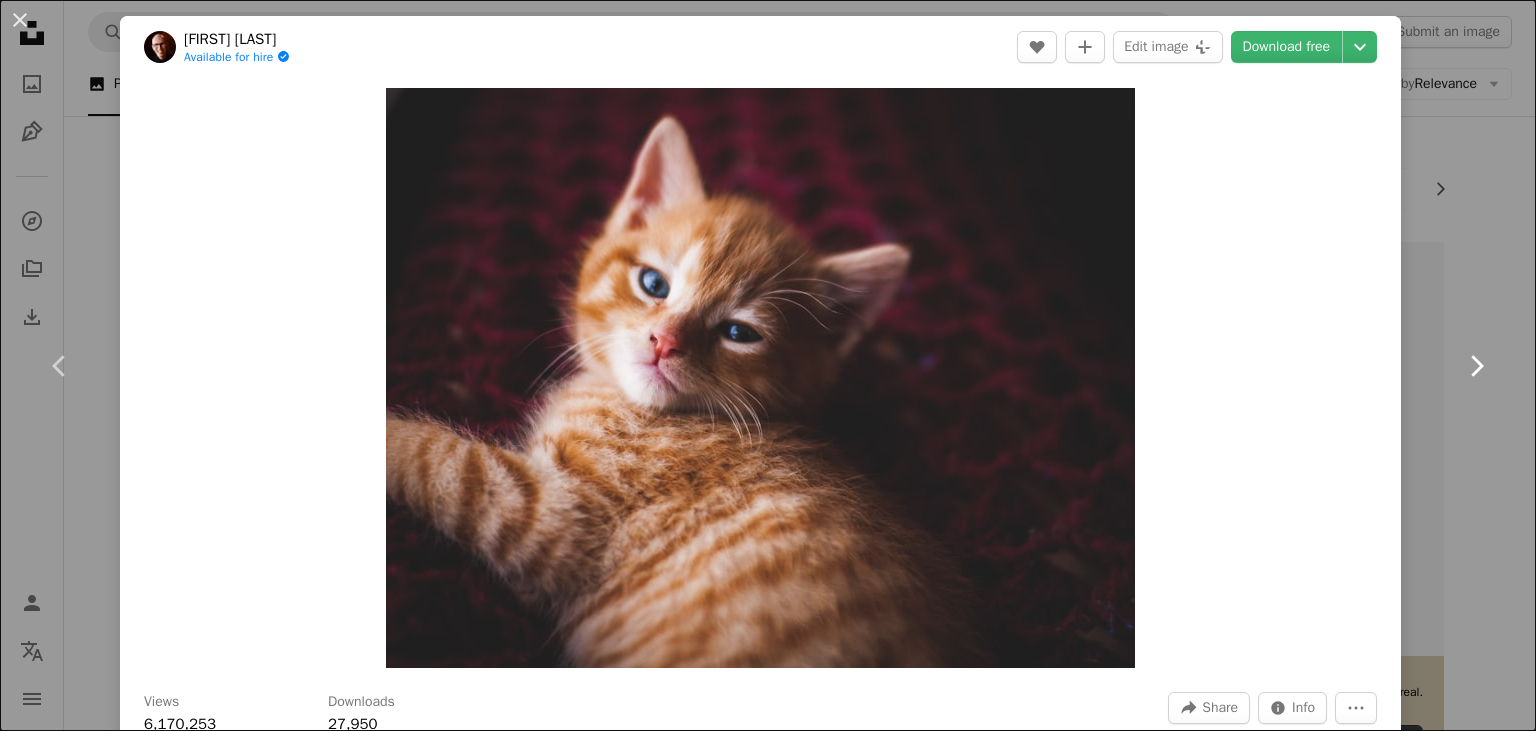 click 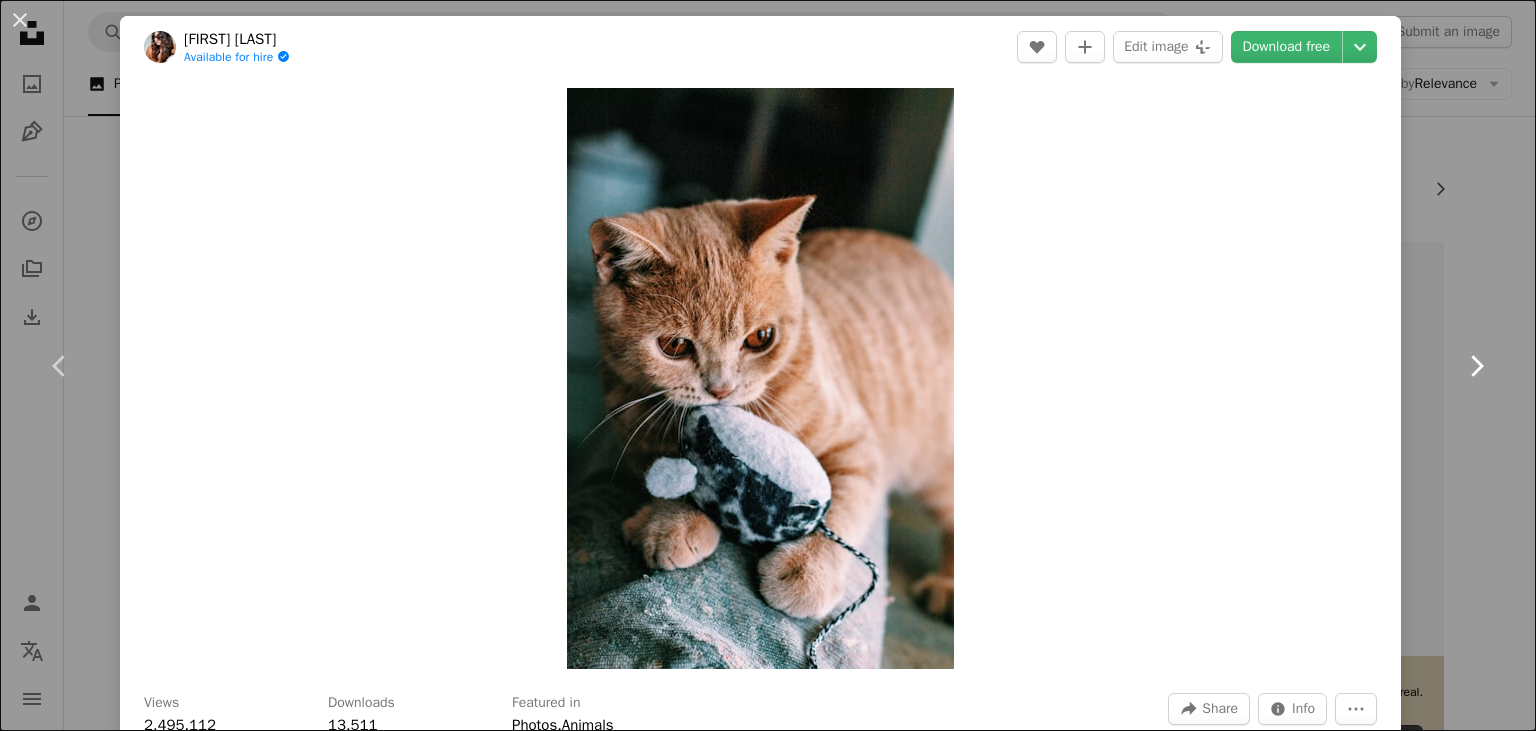 click 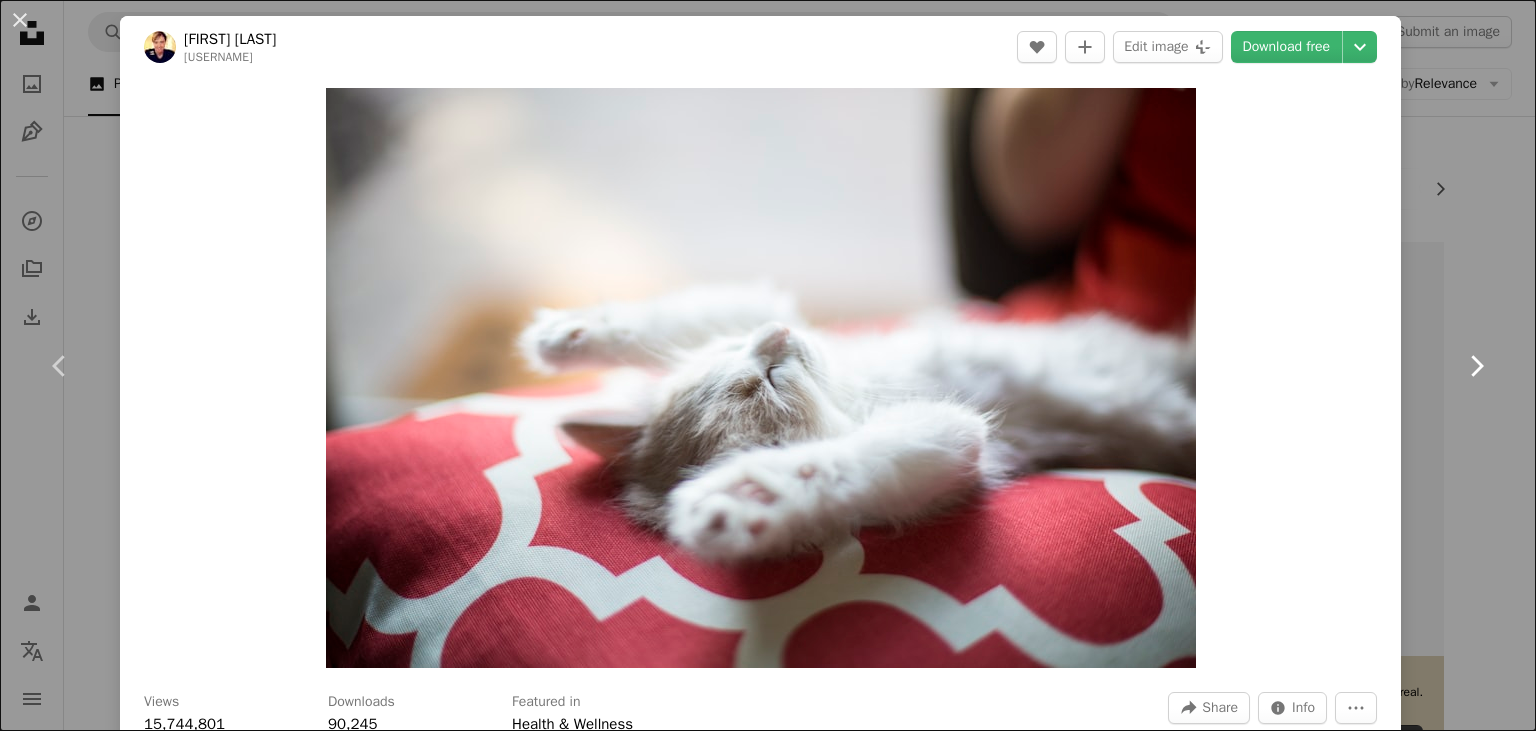 click 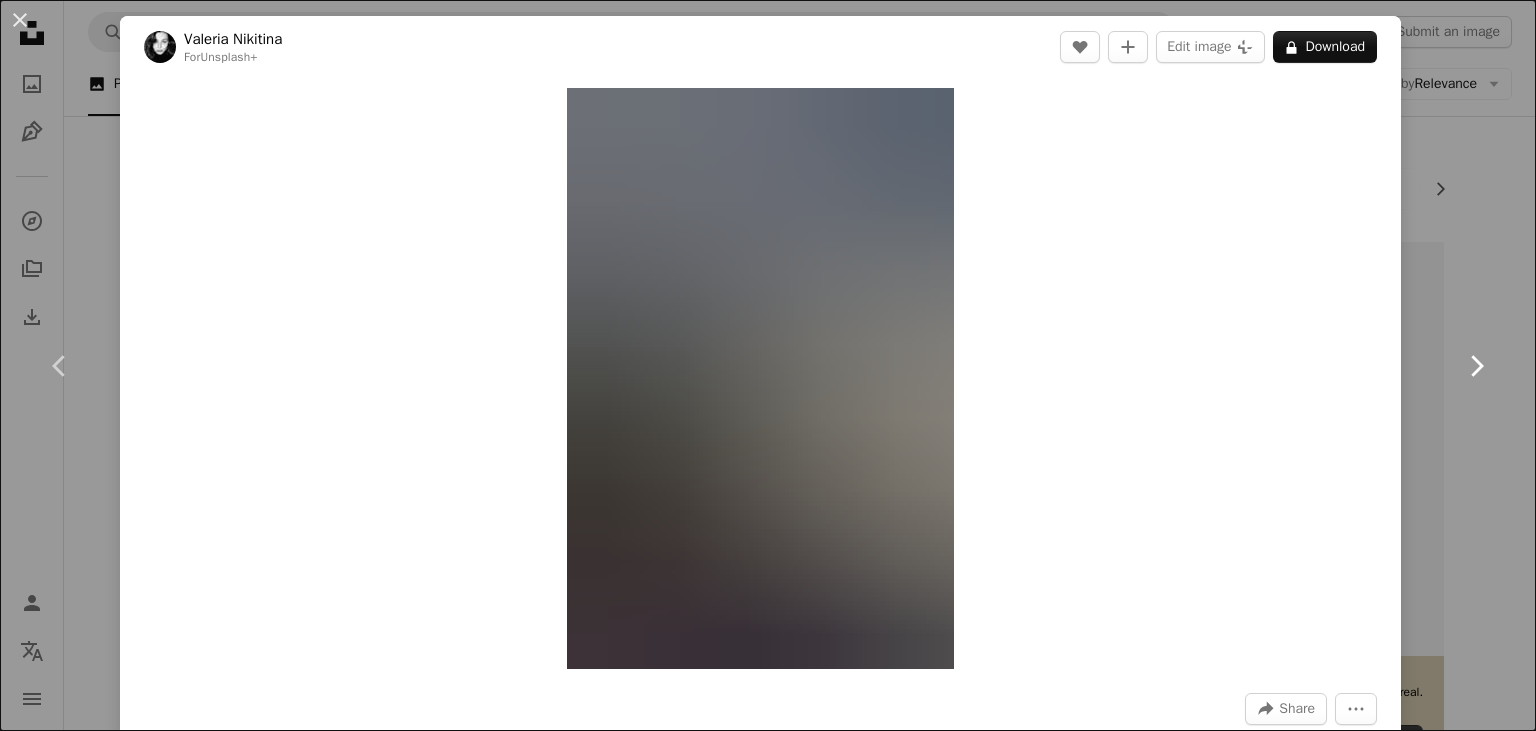 click 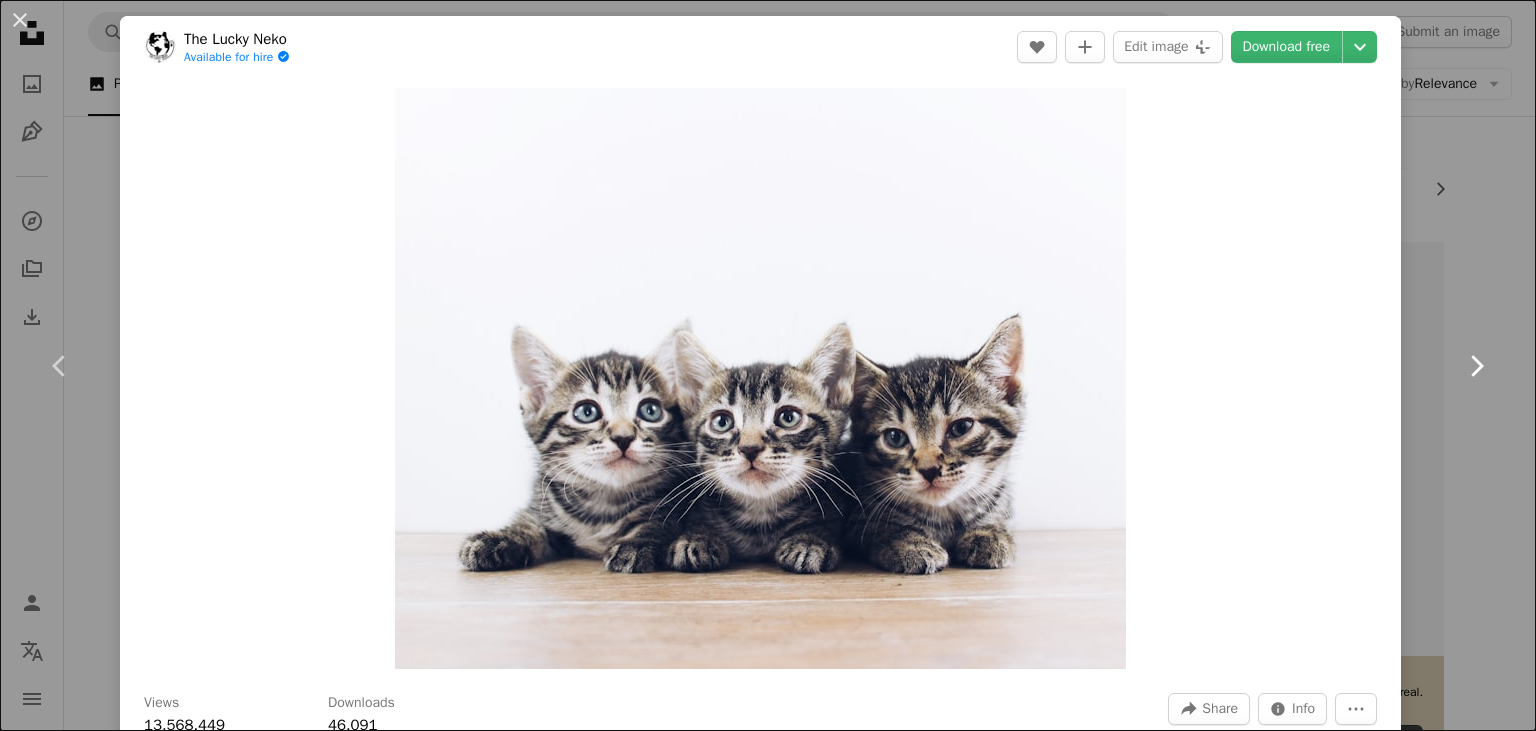 click 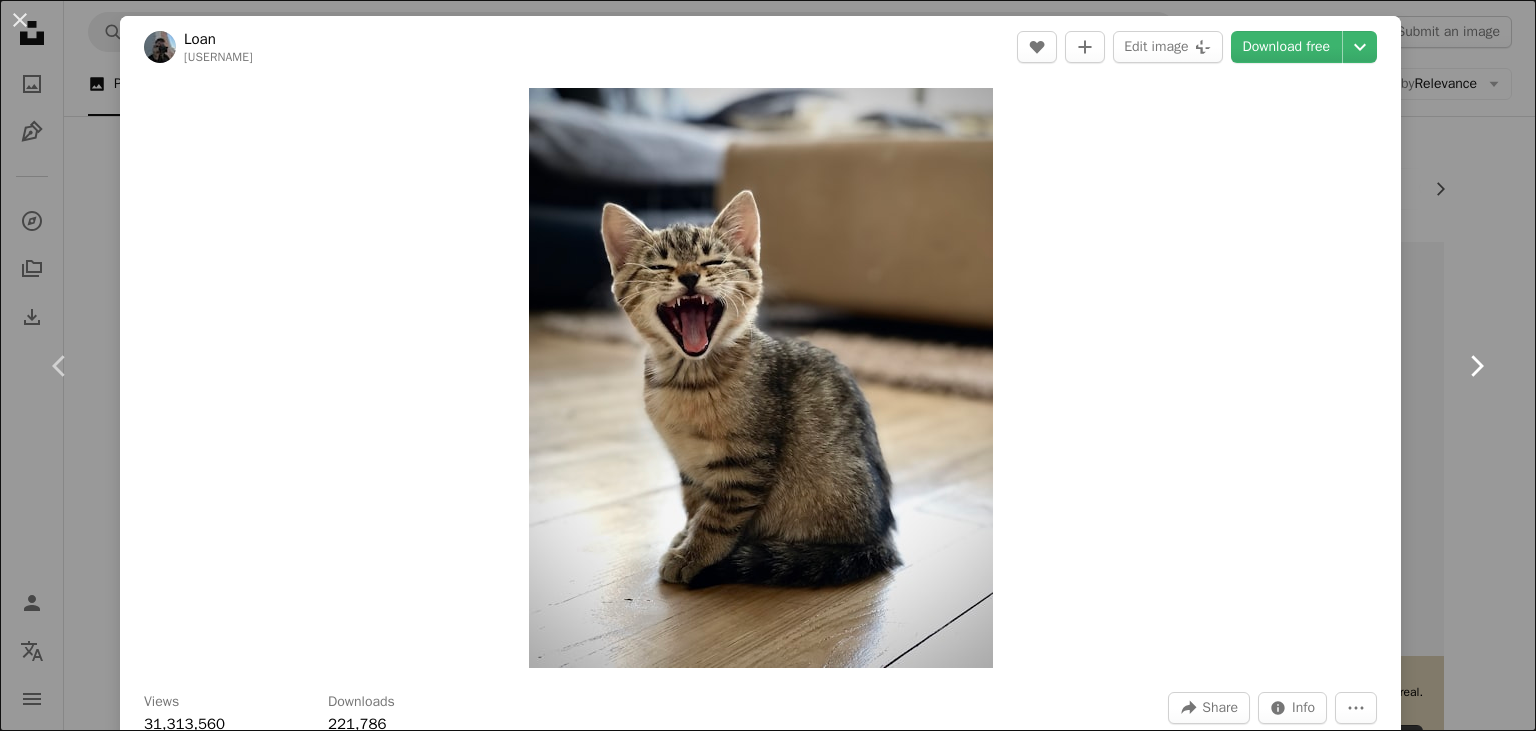 click 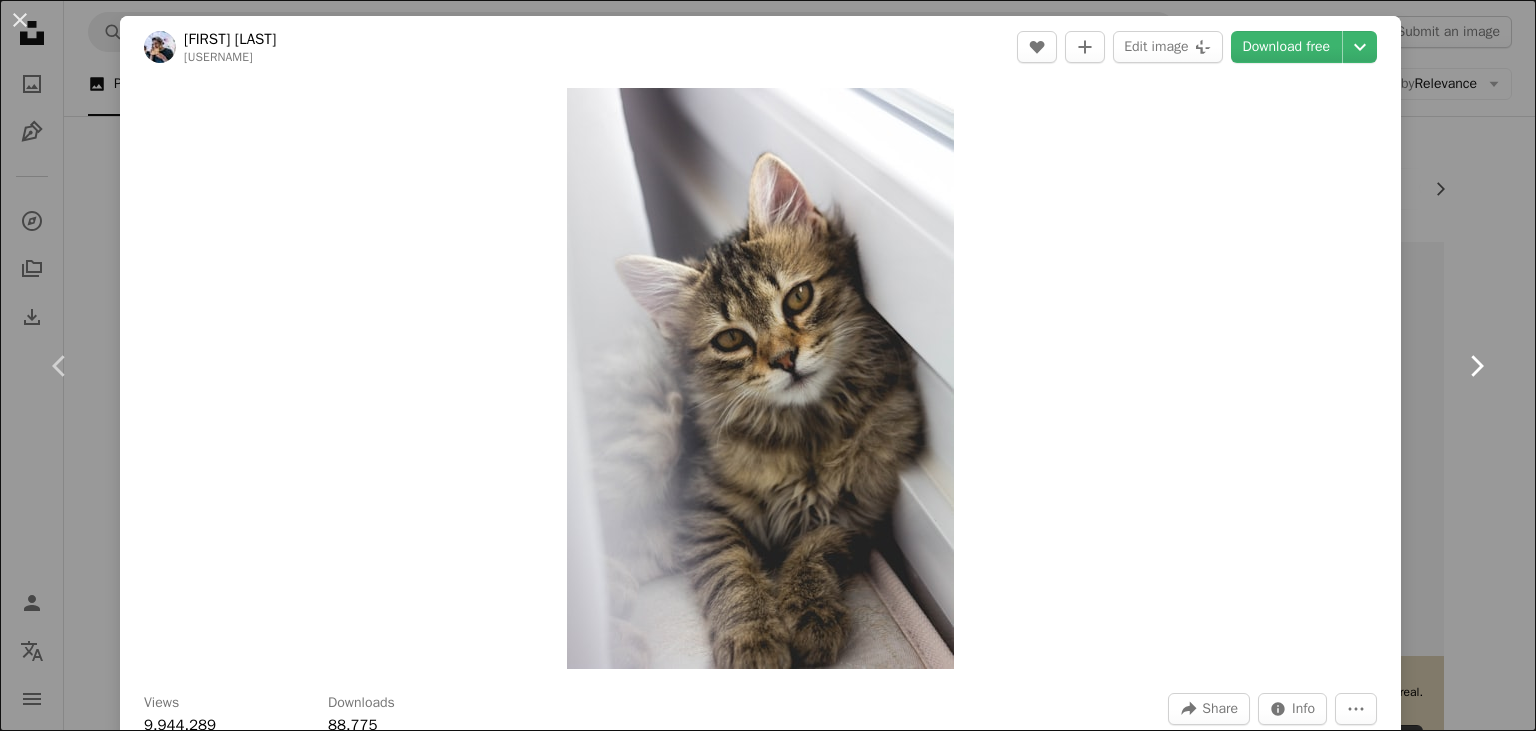 click 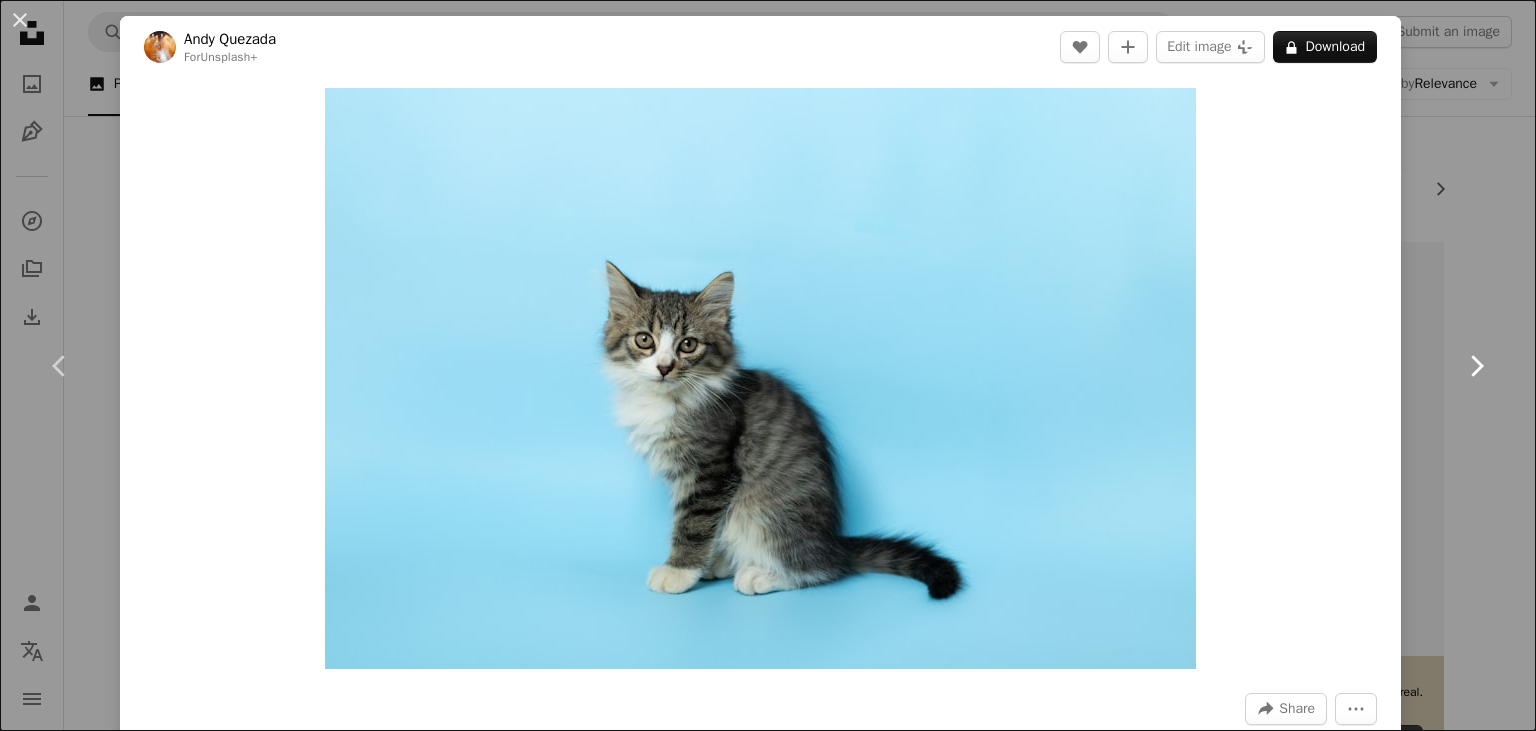 click 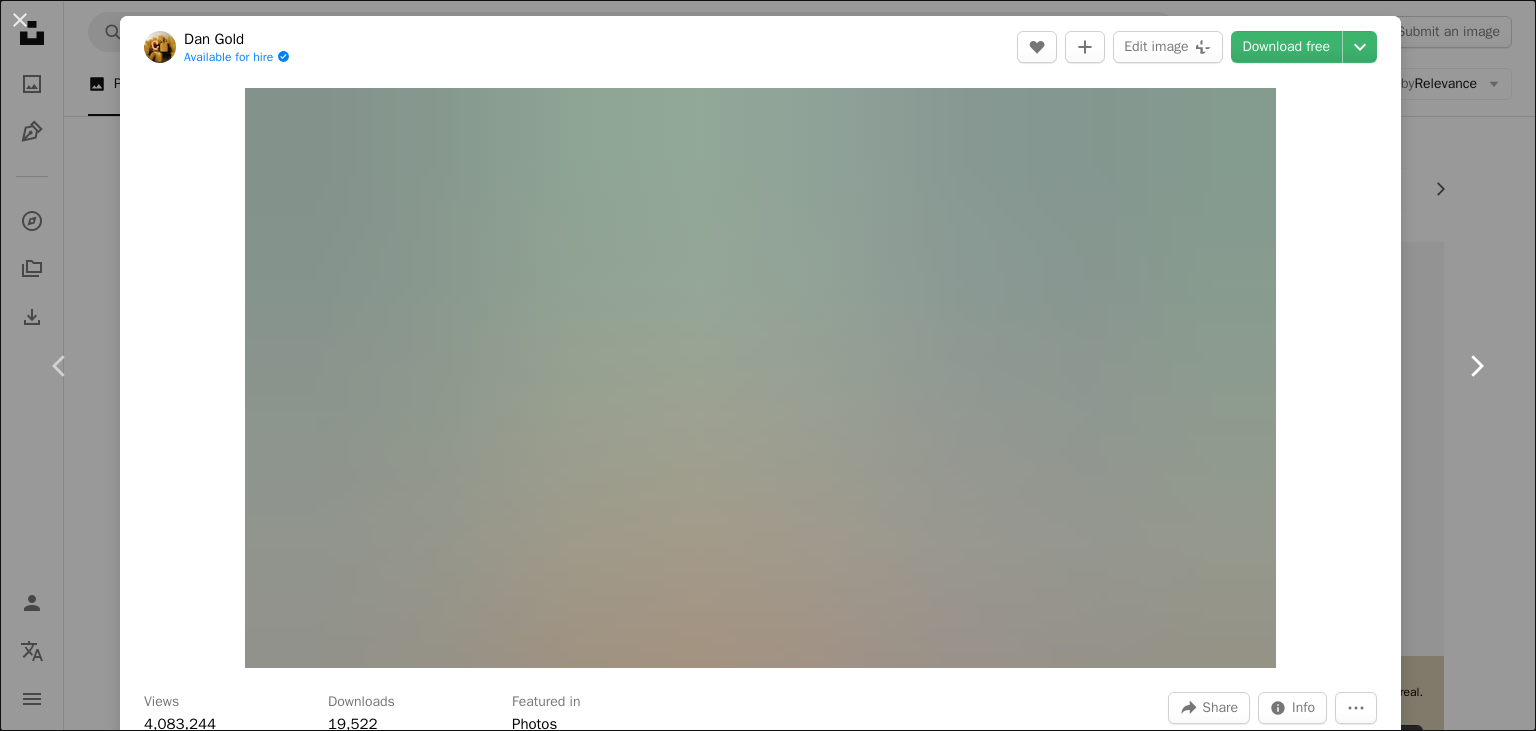 click 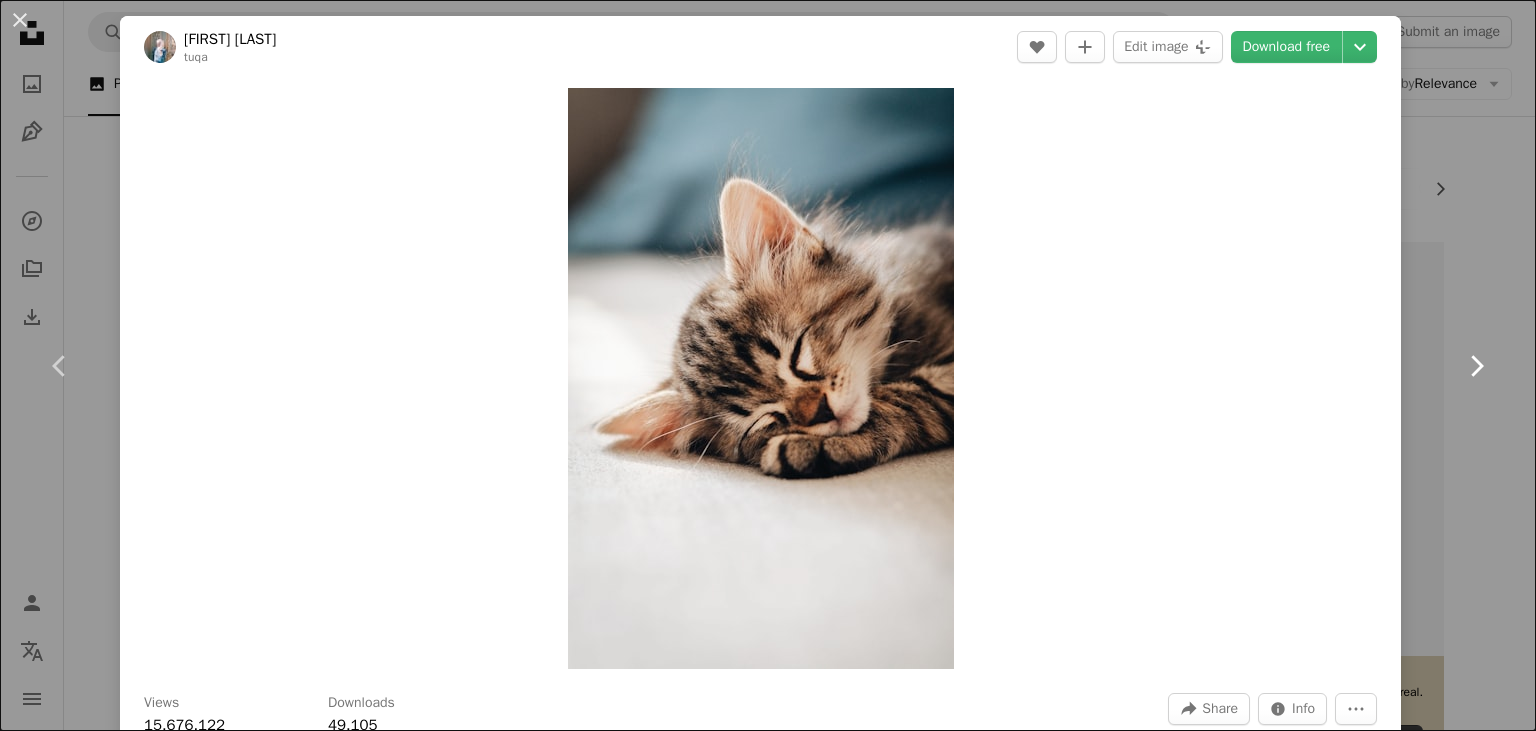 click 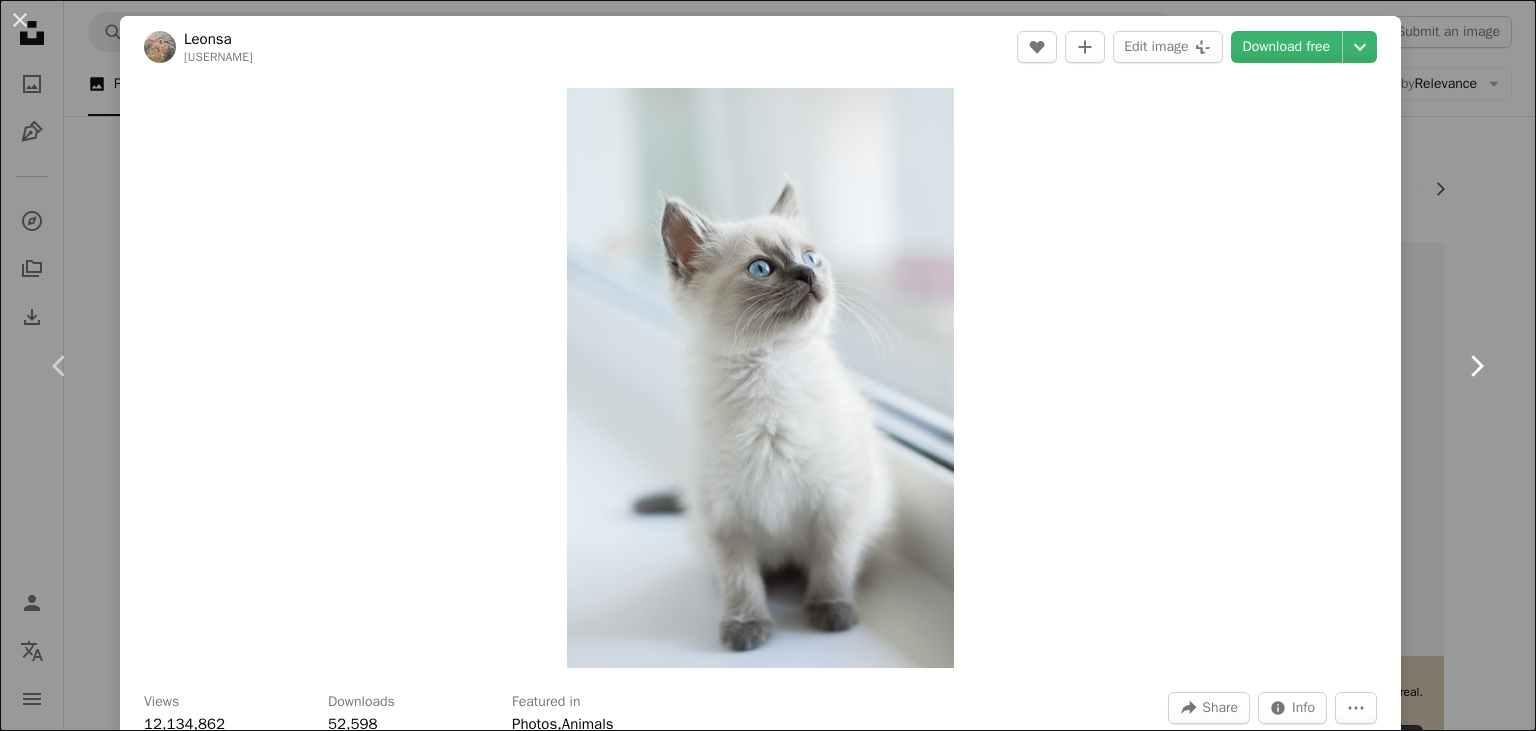 click 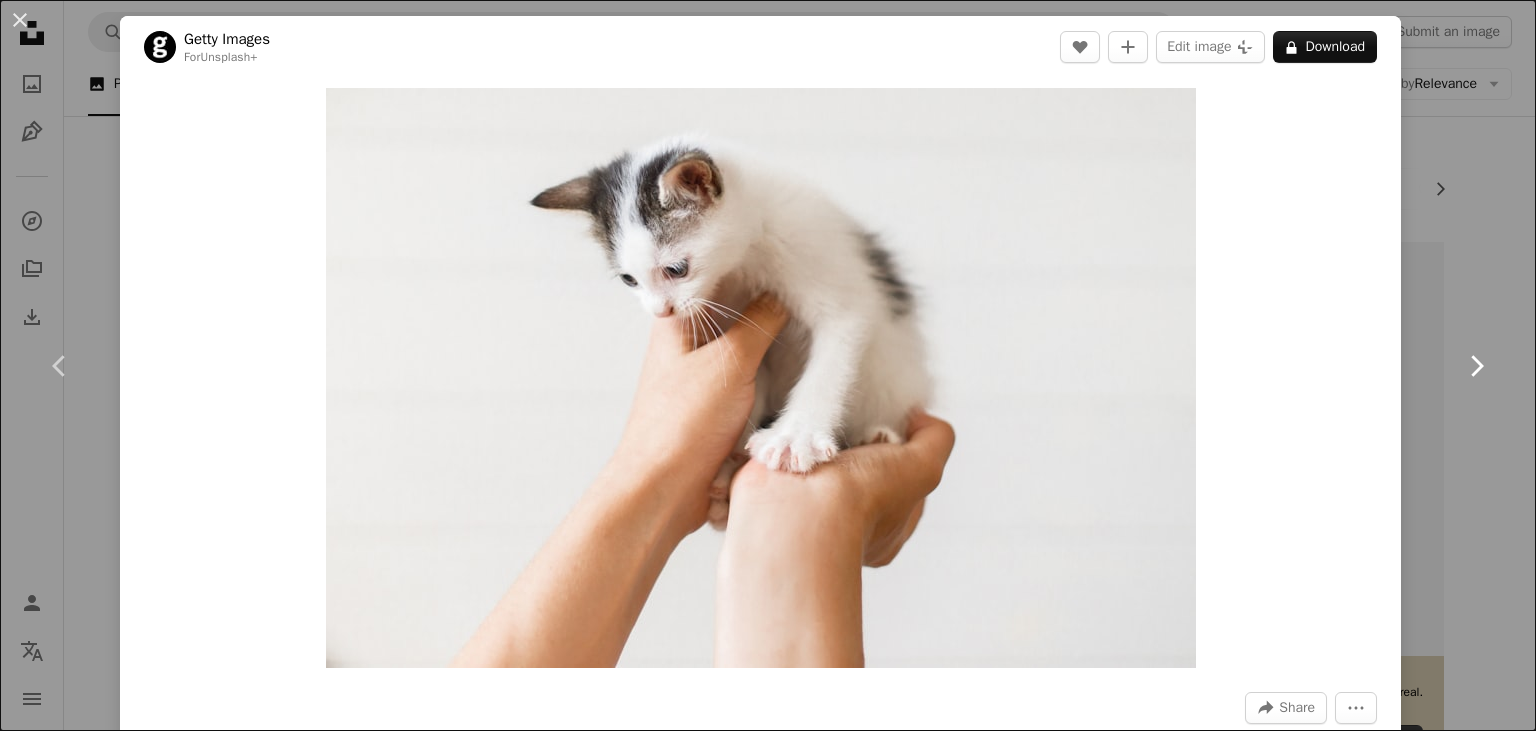 click 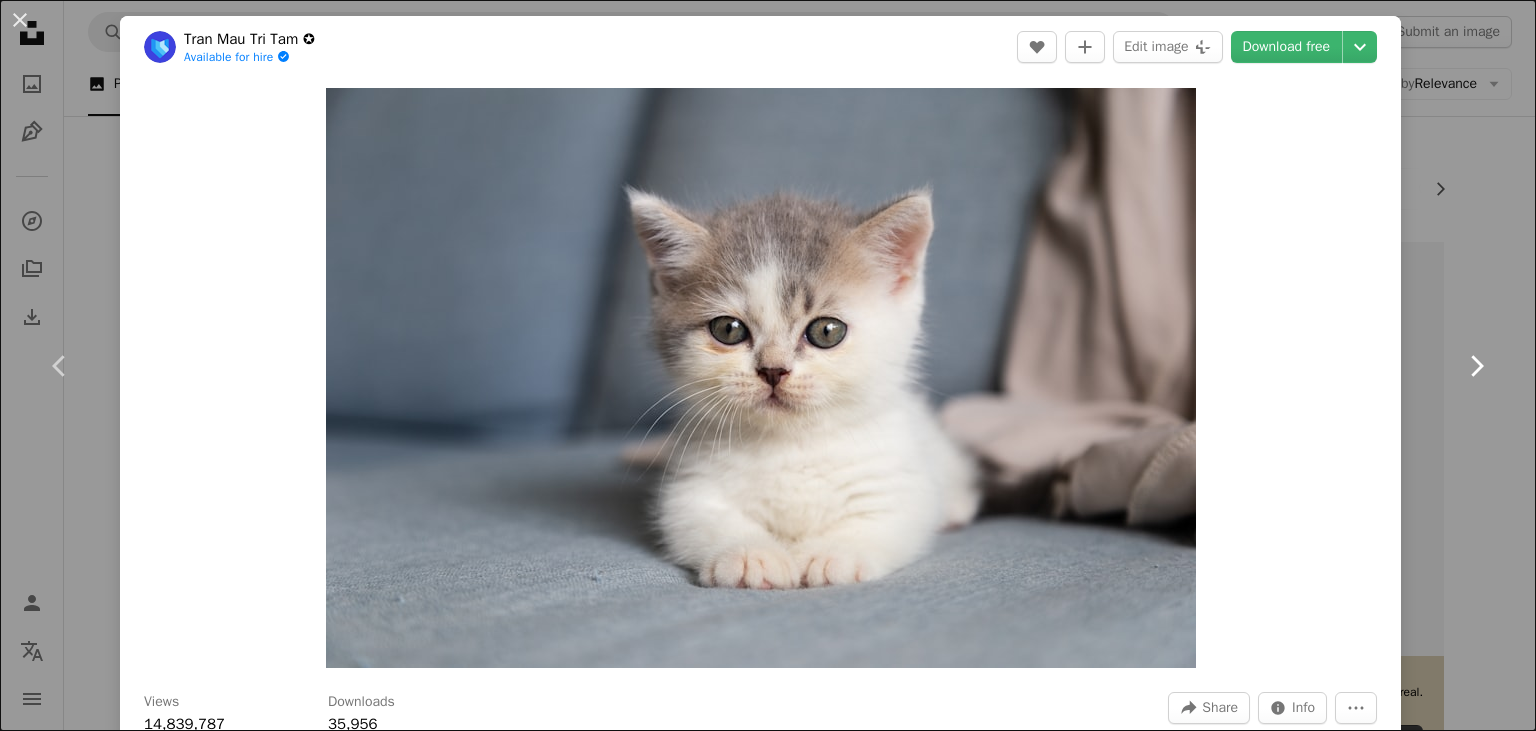 click on "Chevron right" at bounding box center (1476, 366) 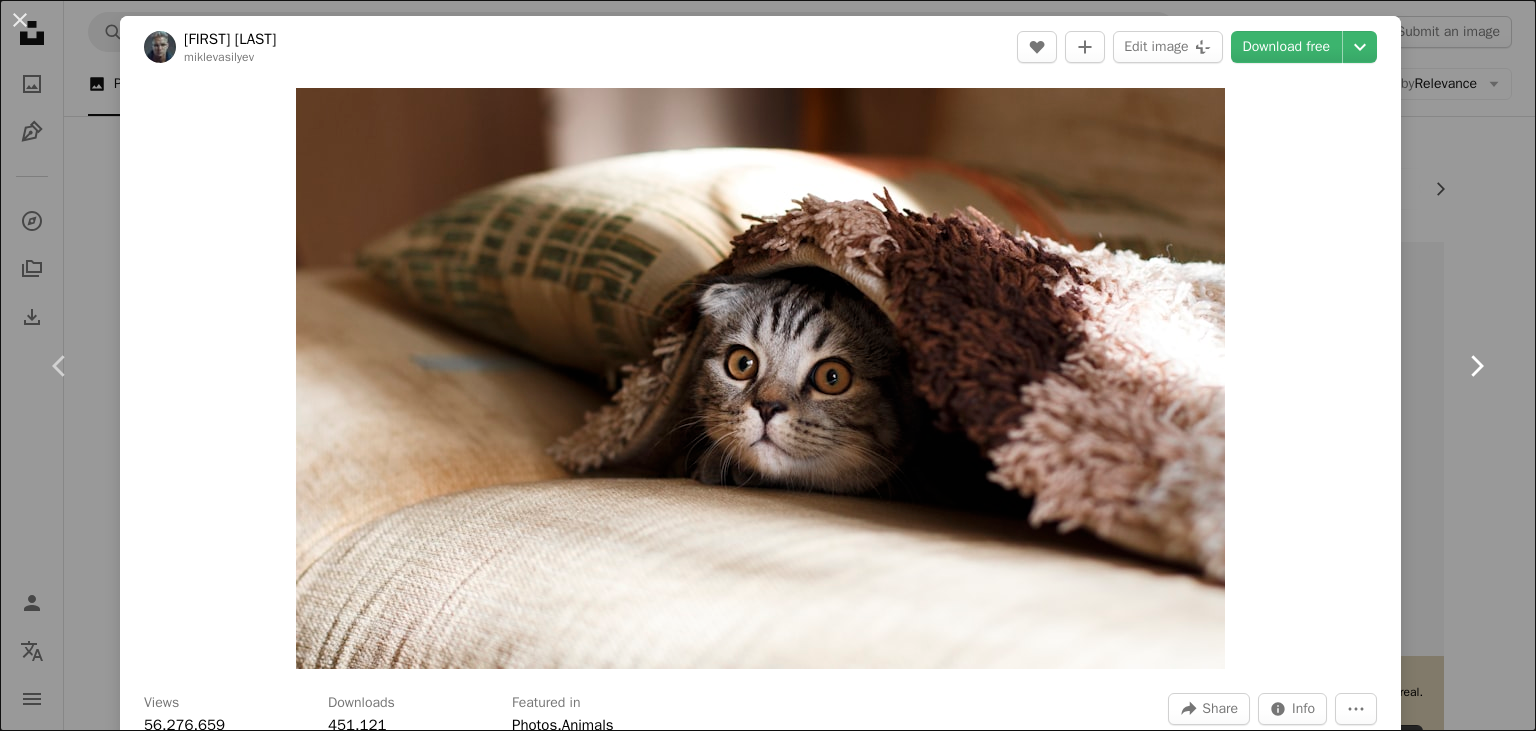 click on "Chevron right" 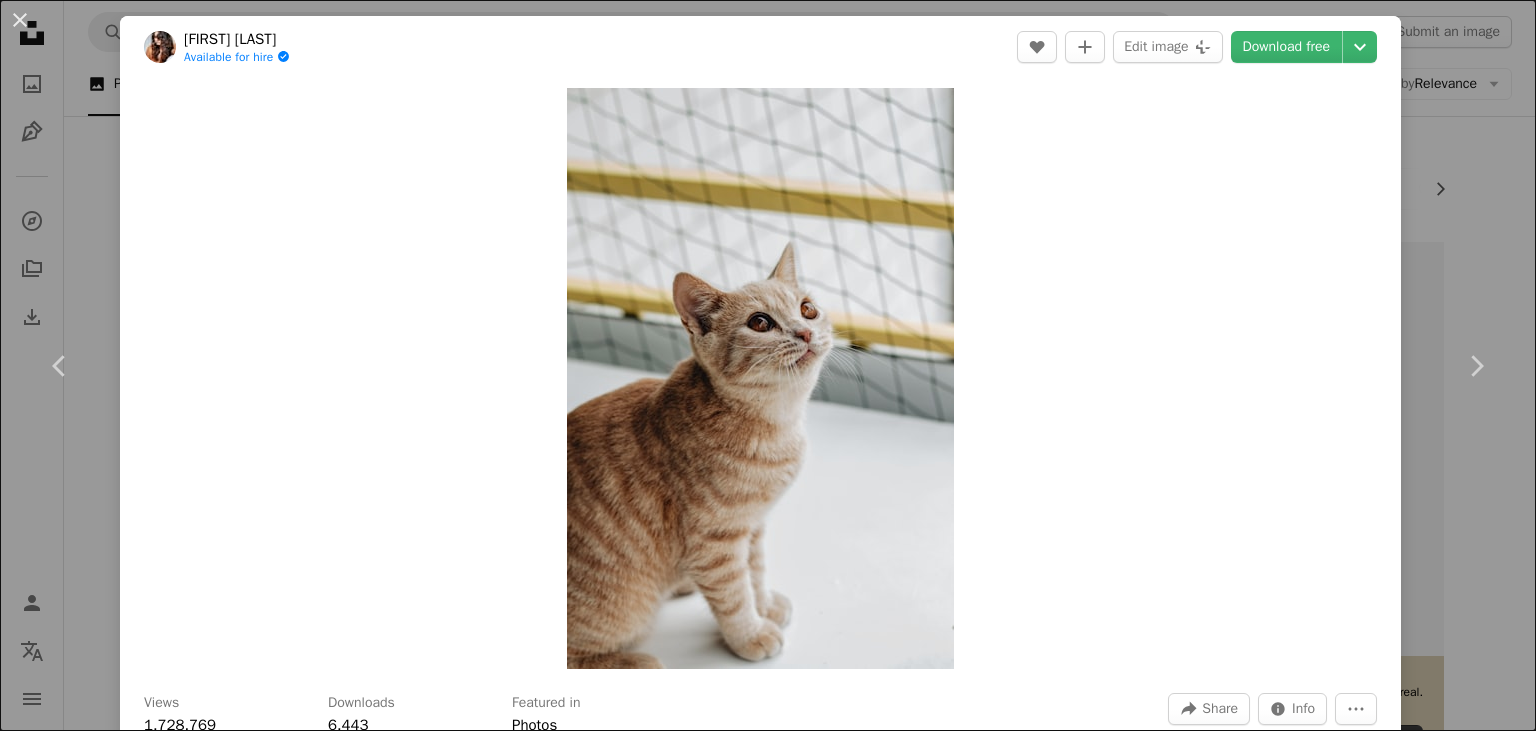 click on "An X shape Chevron left Chevron right Nina Mercado Available for hire A checkmark inside of a circle A heart A plus sign Edit image   Plus sign for Unsplash+ Download free Chevron down Zoom in Views 1,728,769 Downloads 6,443 Featured in Photos A forward-right arrow Share Info icon Info More Actions Calendar outlined Published on  October 7, 2019 Camera Canon, EOS 1300D Safety Free to use under the  Unsplash License cat kitten brown eyes animal pet home decor mammal abyssinian manx HD Wallpapers Browse premium related images on iStock  |  Save 20% with code UNSPLASH20 View more on iStock  ↗ Related images A heart A plus sign Caroline Ziemkiewicz Arrow pointing down Plus sign for Unsplash+ A heart A plus sign Lala Azizli For  Unsplash+ A lock   Download A heart A plus sign Sven Mieke Available for hire A checkmark inside of a circle Arrow pointing down Plus sign for Unsplash+ A heart A plus sign Kateryna Hliznitsova For  Unsplash+ A lock   Download A heart A plus sign ENG-HKH Arrow pointing down A heart For" at bounding box center [768, 365] 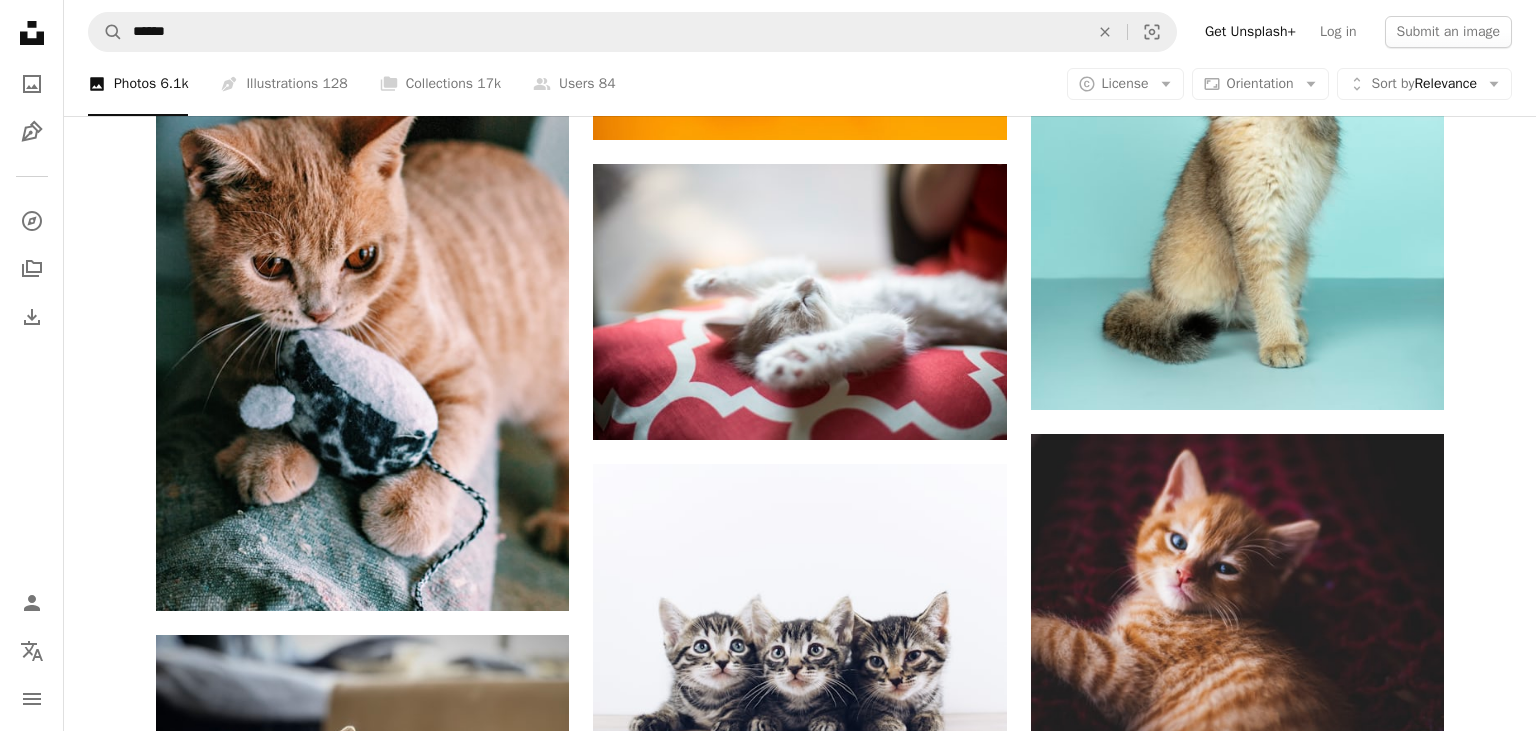 scroll, scrollTop: 2157, scrollLeft: 0, axis: vertical 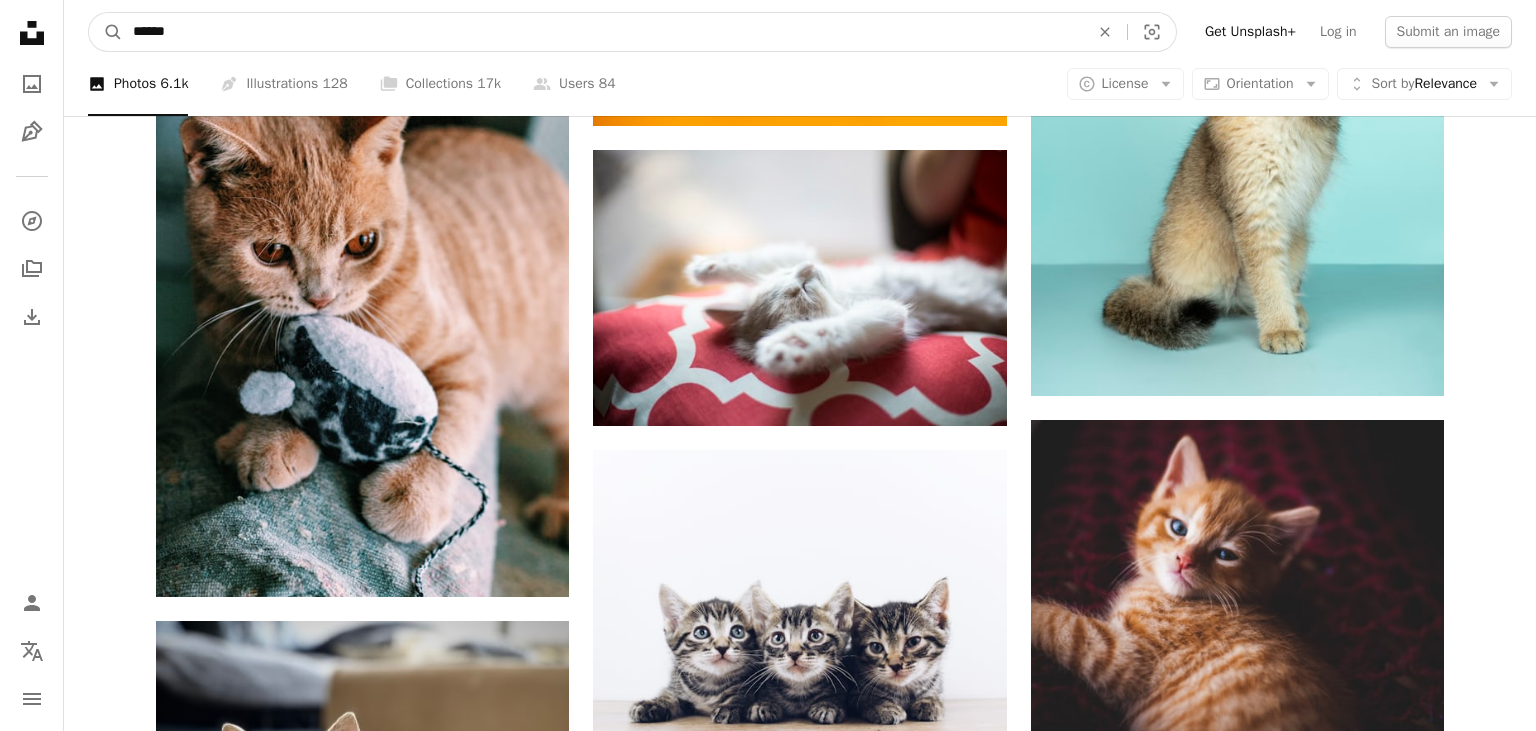click on "******" at bounding box center [603, 32] 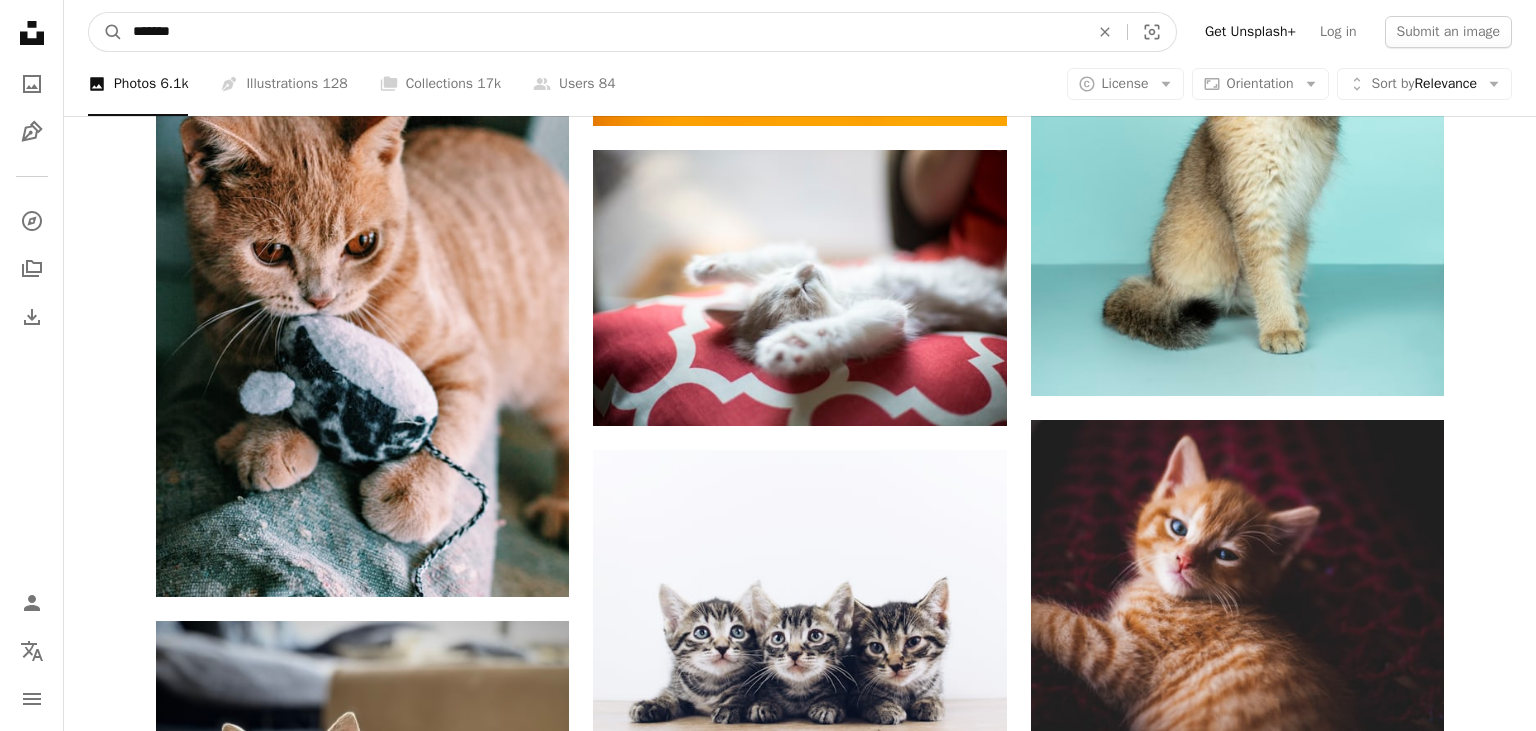 click on "A magnifying glass" at bounding box center (106, 32) 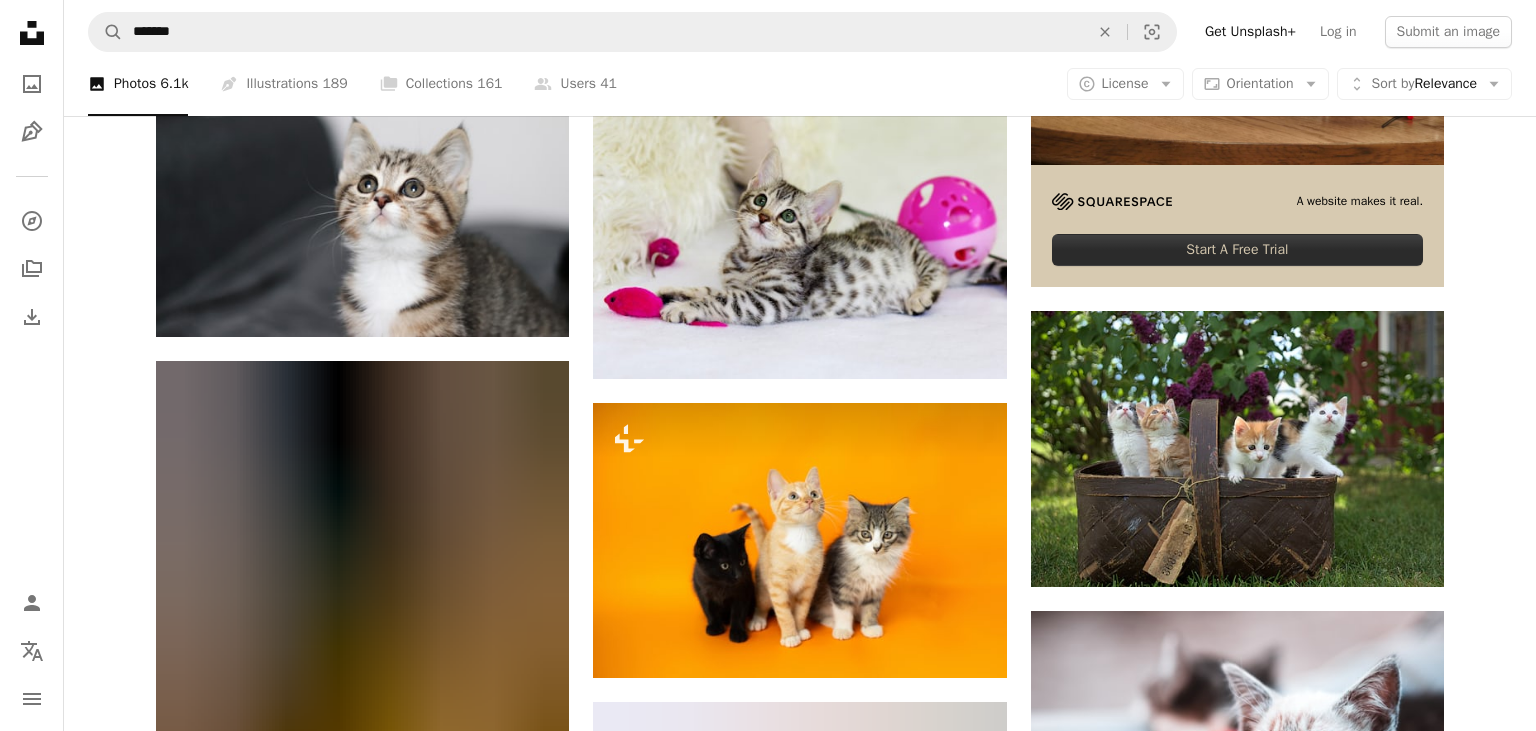 scroll, scrollTop: 747, scrollLeft: 0, axis: vertical 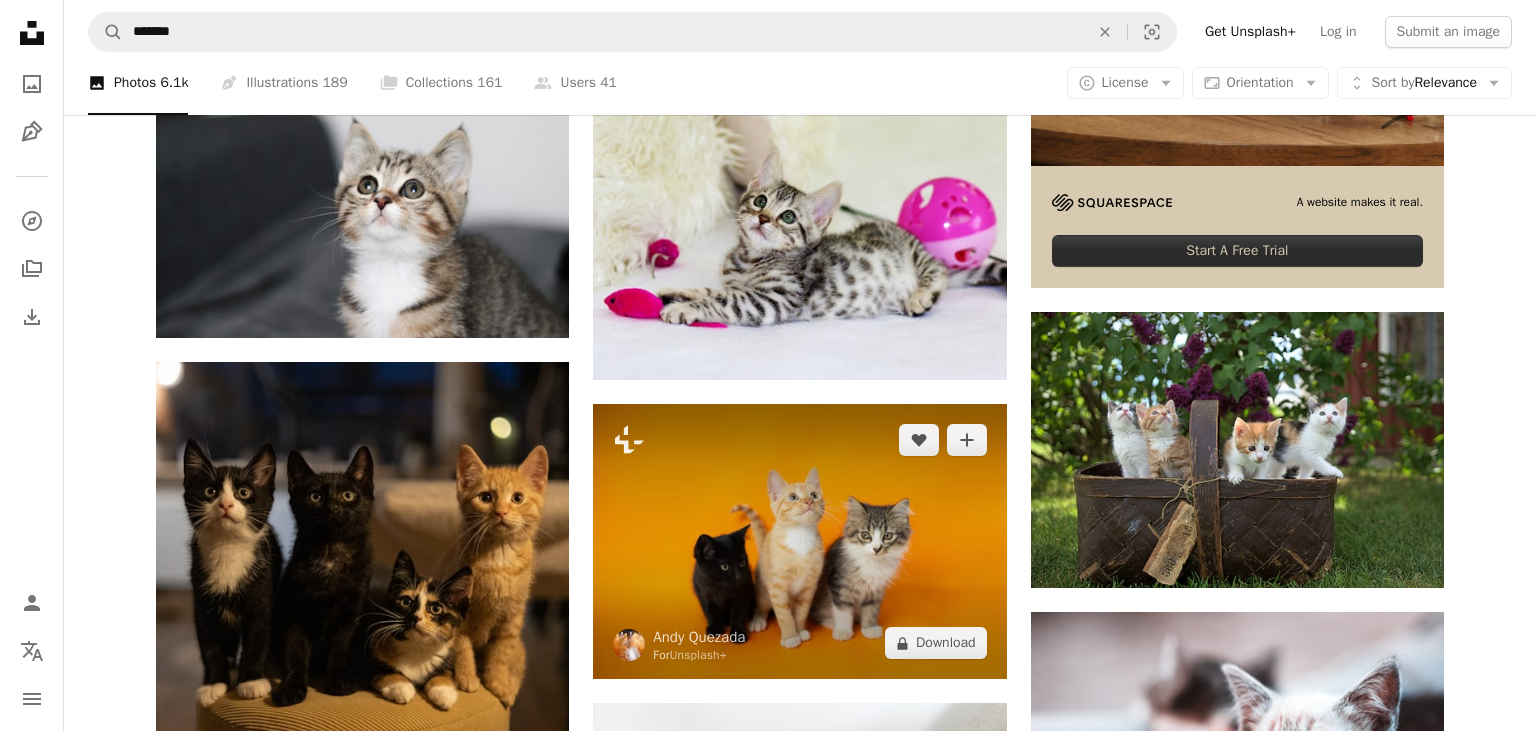 click at bounding box center (799, 541) 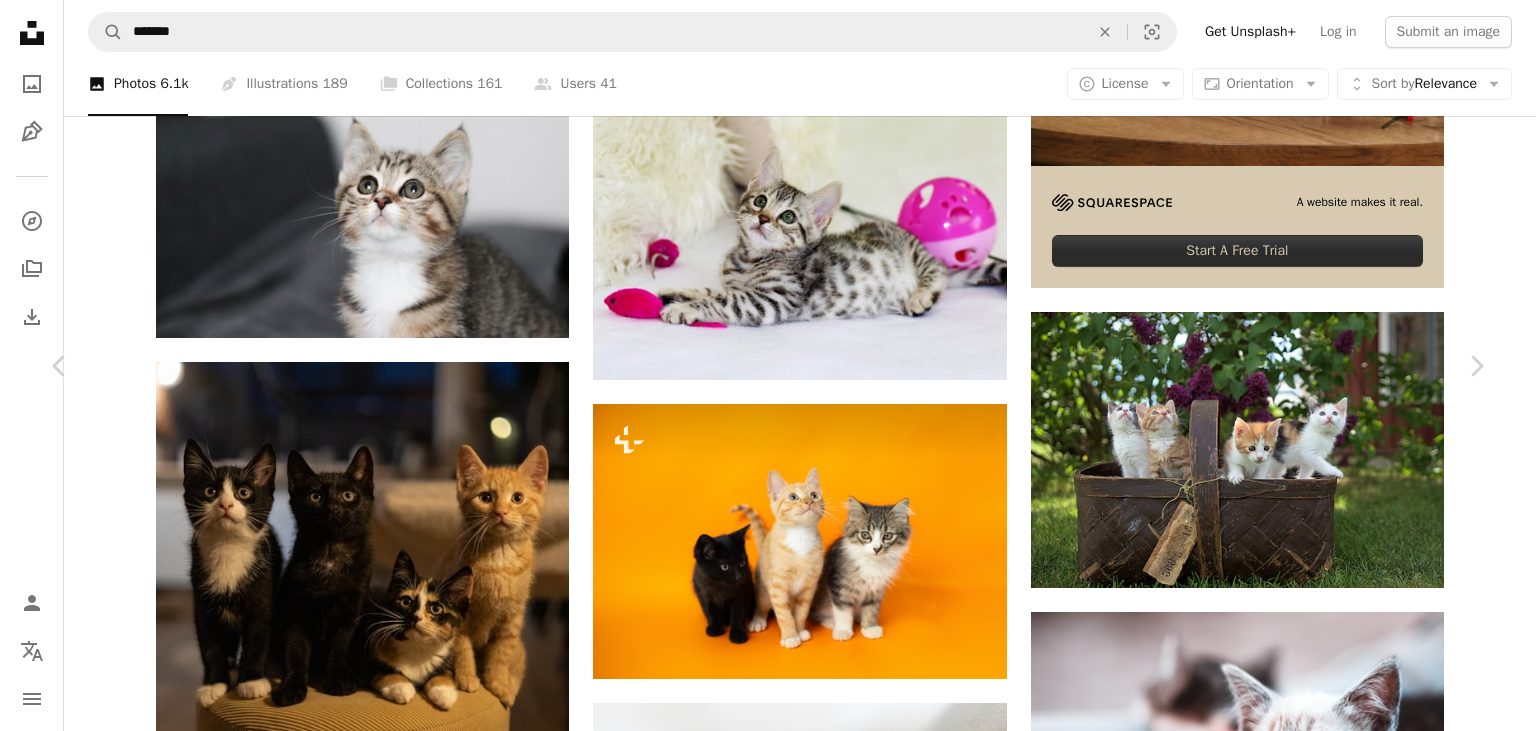 click on "An X shape Chevron left Chevron right Andy Quezada For  Unsplash+ A heart A plus sign Edit image   Plus sign for Unsplash+ A lock   Download Zoom in A forward-right arrow Share More Actions A map marker Santiago de los Caballeros, República Dominicana Calendar outlined Published on  February 8, 2024 Camera SONY, ILCE-7M3 Safety Licensed under the  Unsplash+ License cat animals pets cute kitten baby animals domestic animal kittens cute pet fur baby Creative Commons images From this series Chevron right Plus sign for Unsplash+ Plus sign for Unsplash+ Plus sign for Unsplash+ Plus sign for Unsplash+ Plus sign for Unsplash+ Plus sign for Unsplash+ Plus sign for Unsplash+ Plus sign for Unsplash+ Plus sign for Unsplash+ Plus sign for Unsplash+ Related images Plus sign for Unsplash+ A heart A plus sign Andy Quezada For  Unsplash+ A lock   Download Plus sign for Unsplash+ A heart A plus sign Andy Quezada For  Unsplash+ A lock   Download Plus sign for Unsplash+ A heart A plus sign Levi Meir Clancy For  Unsplash+" at bounding box center (768, 4118) 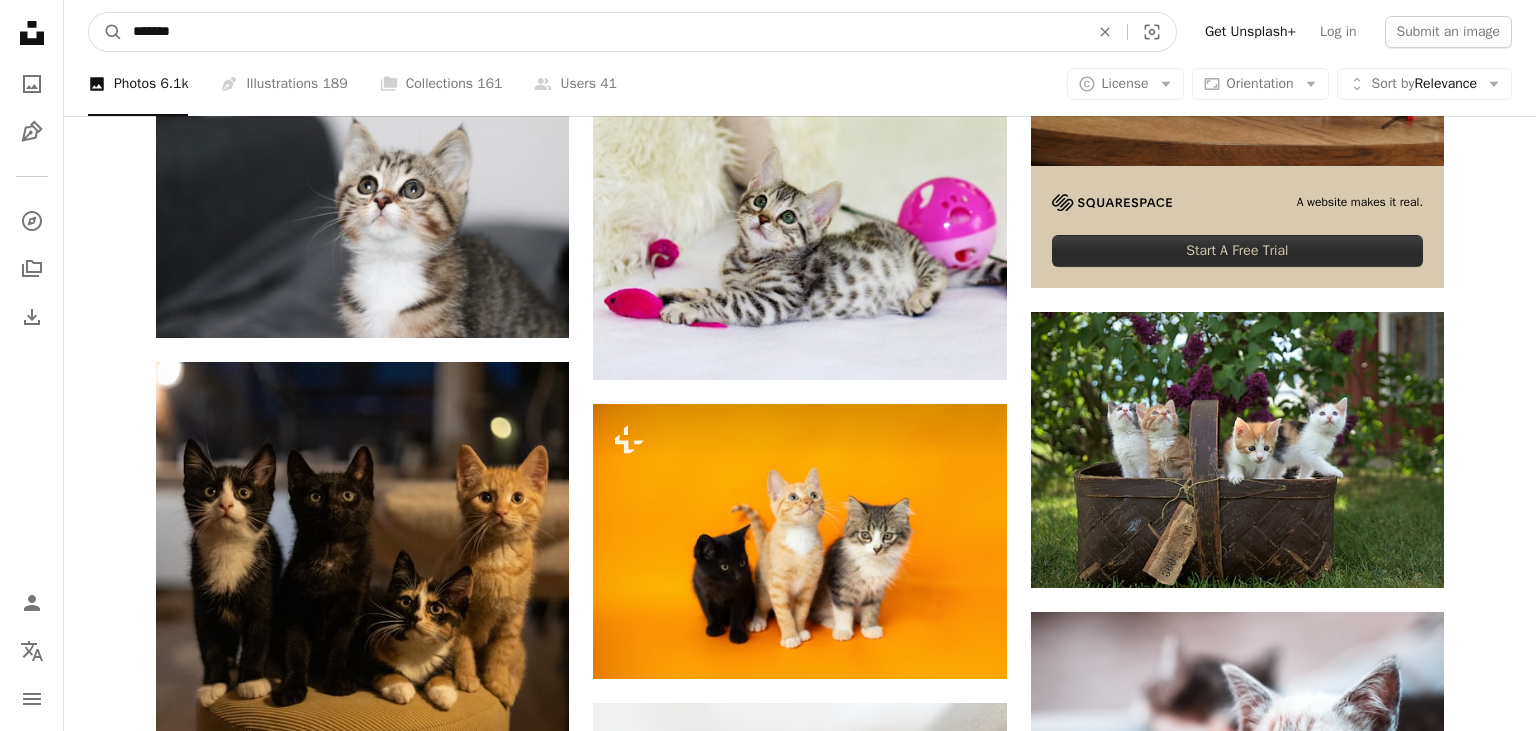 click on "*******" at bounding box center [603, 32] 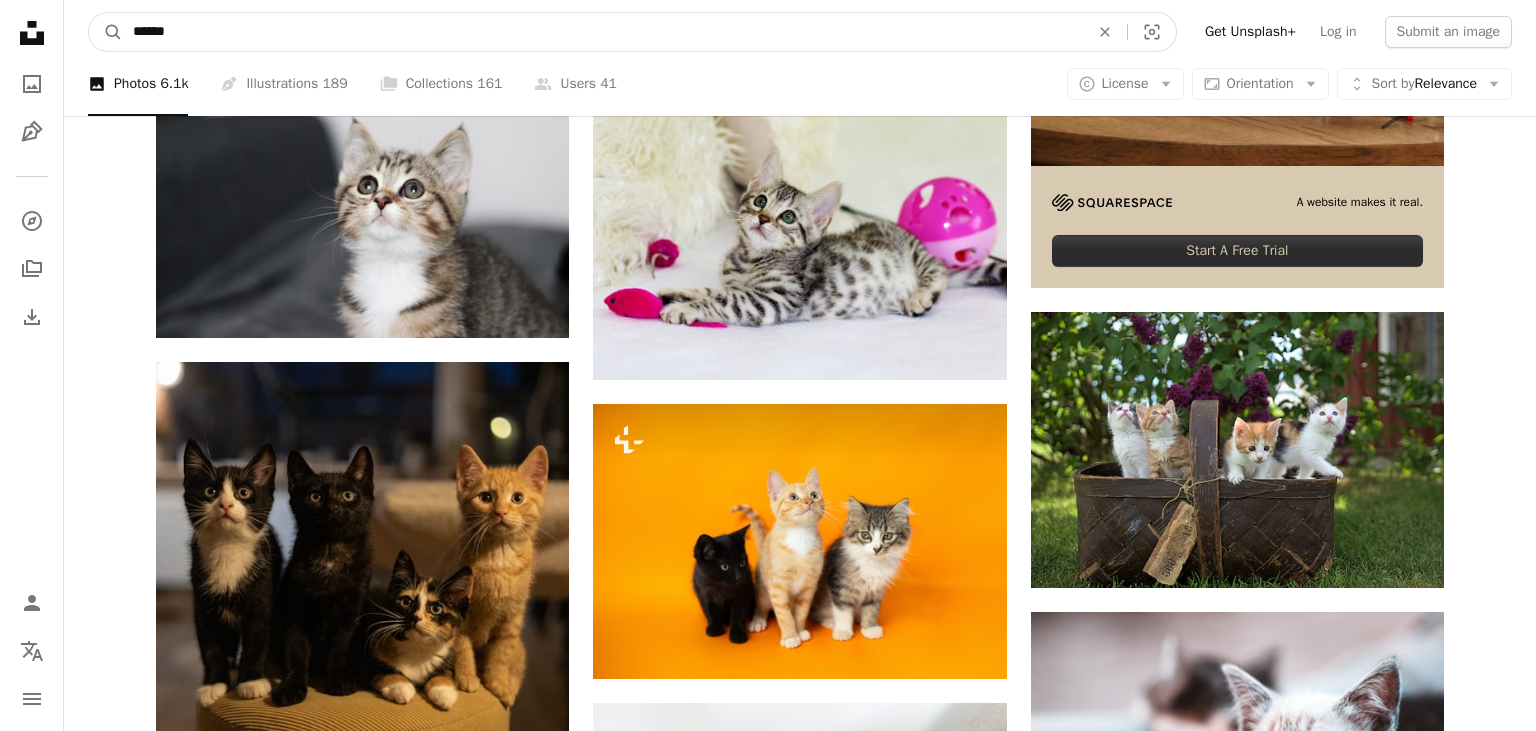 type on "******" 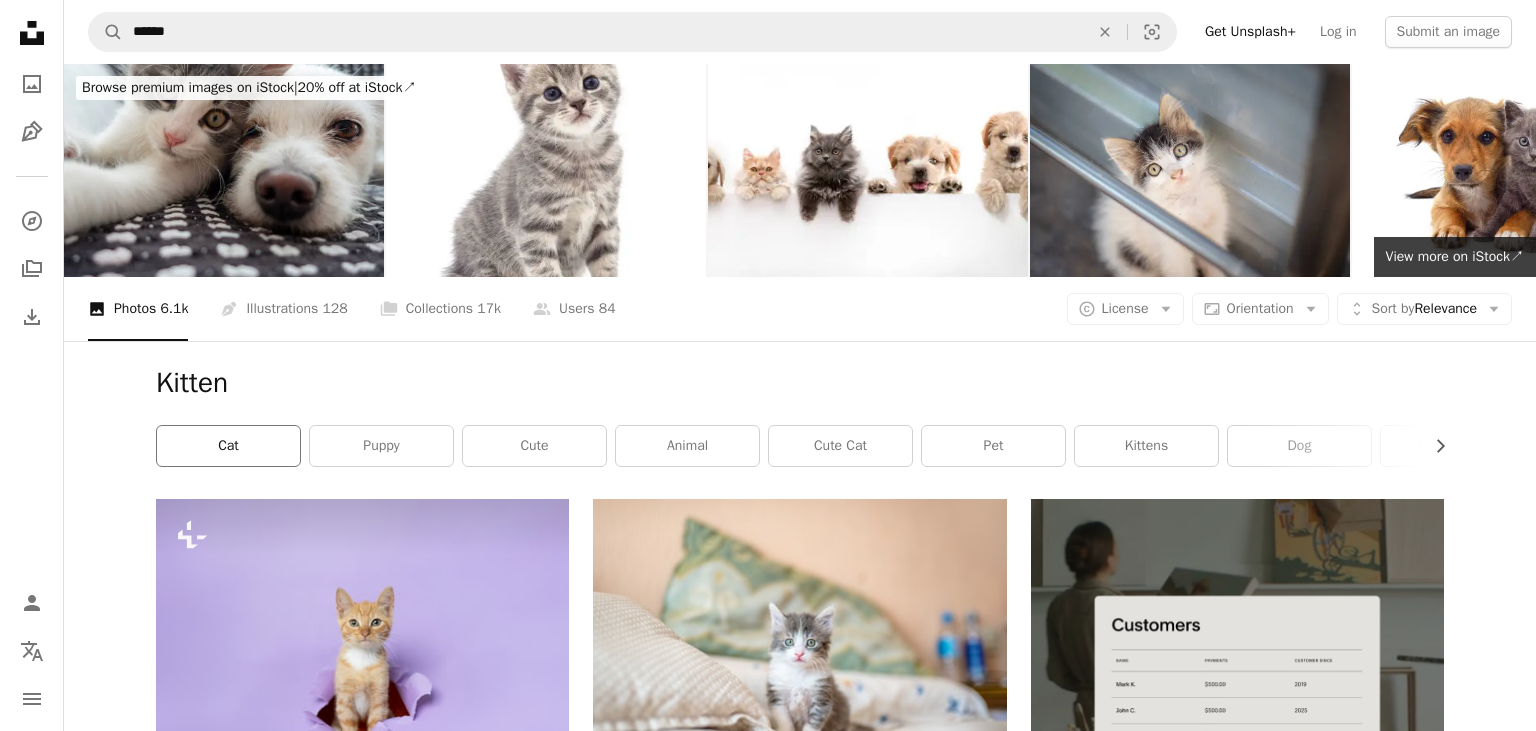 click on "cat" at bounding box center (228, 446) 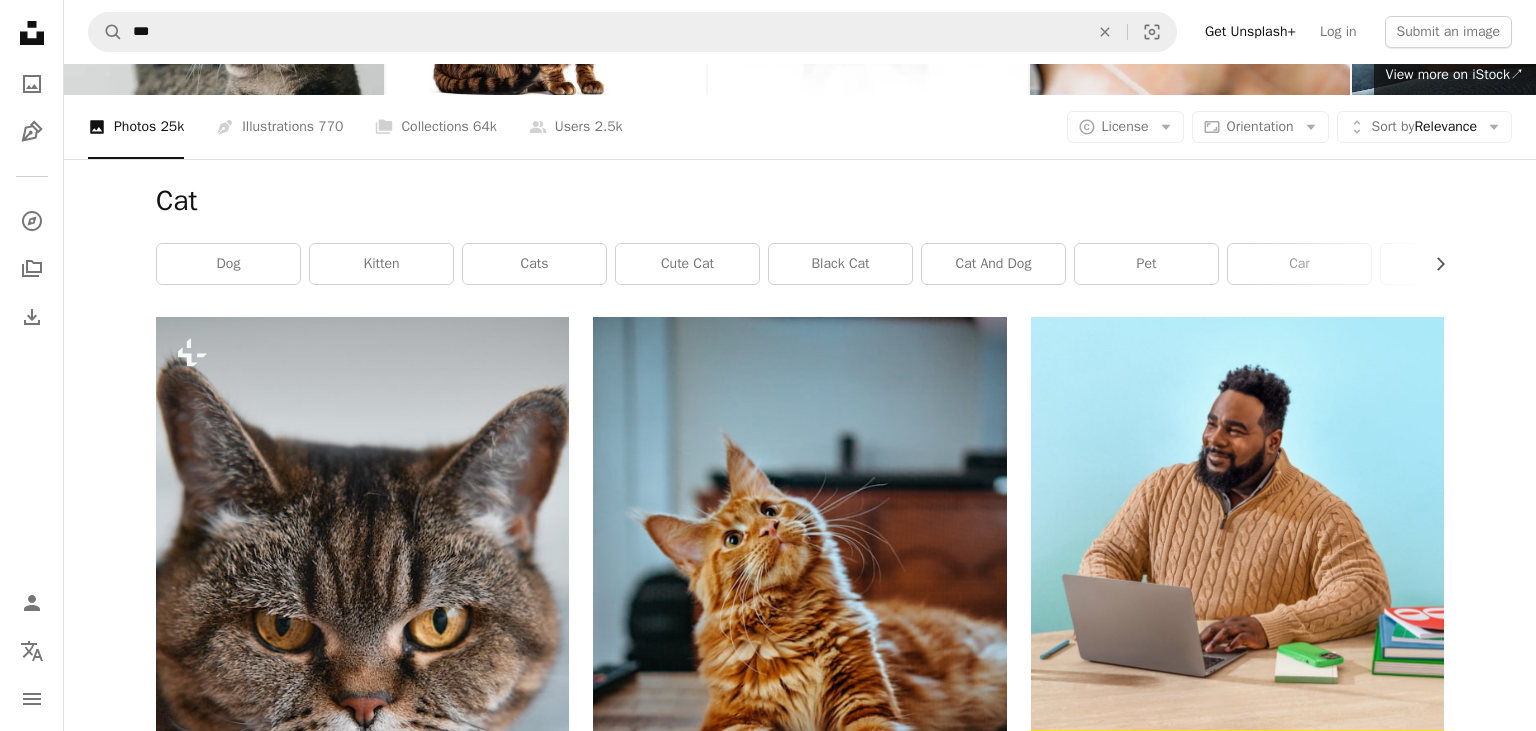 scroll, scrollTop: 172, scrollLeft: 0, axis: vertical 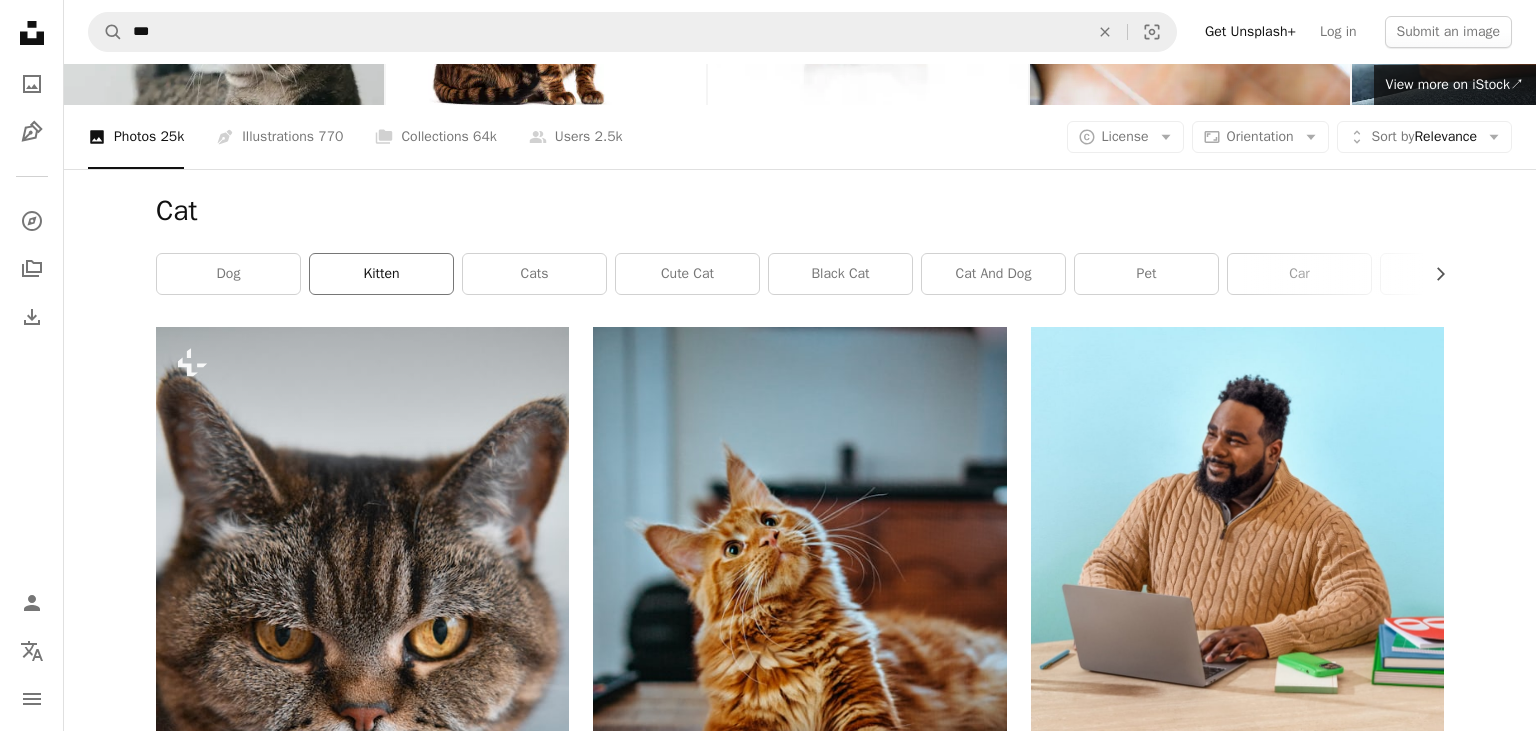 click on "kitten" at bounding box center [381, 274] 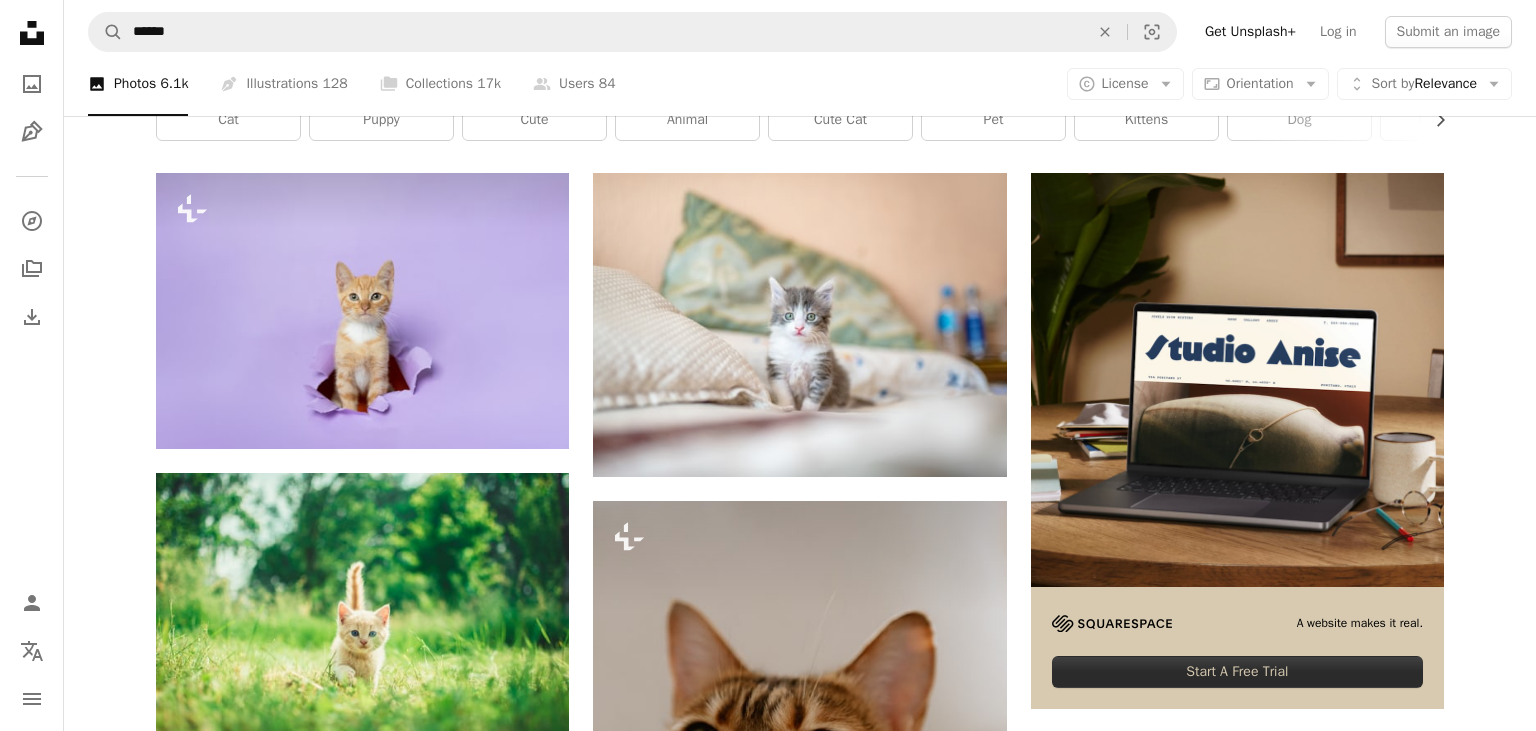 scroll, scrollTop: 332, scrollLeft: 0, axis: vertical 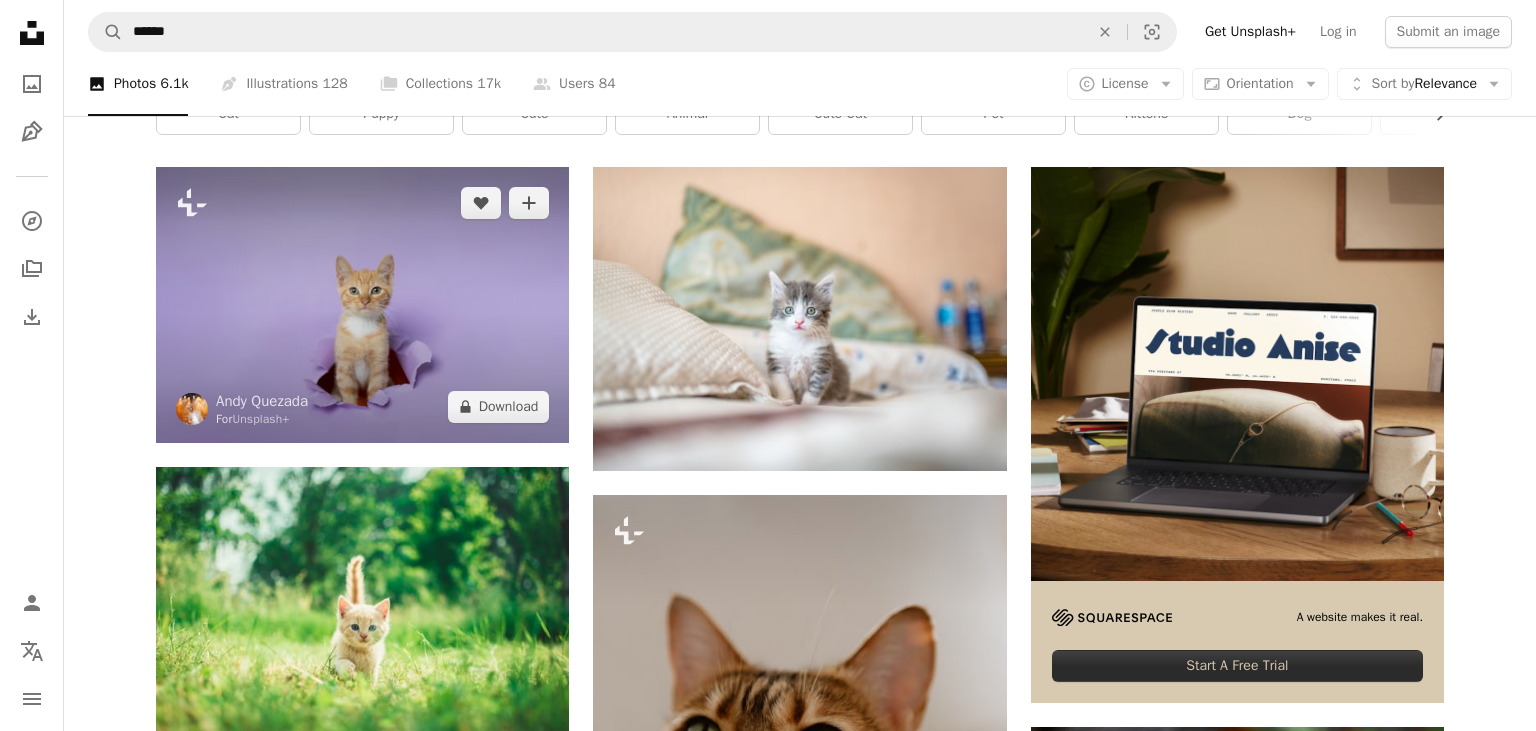 click at bounding box center [362, 304] 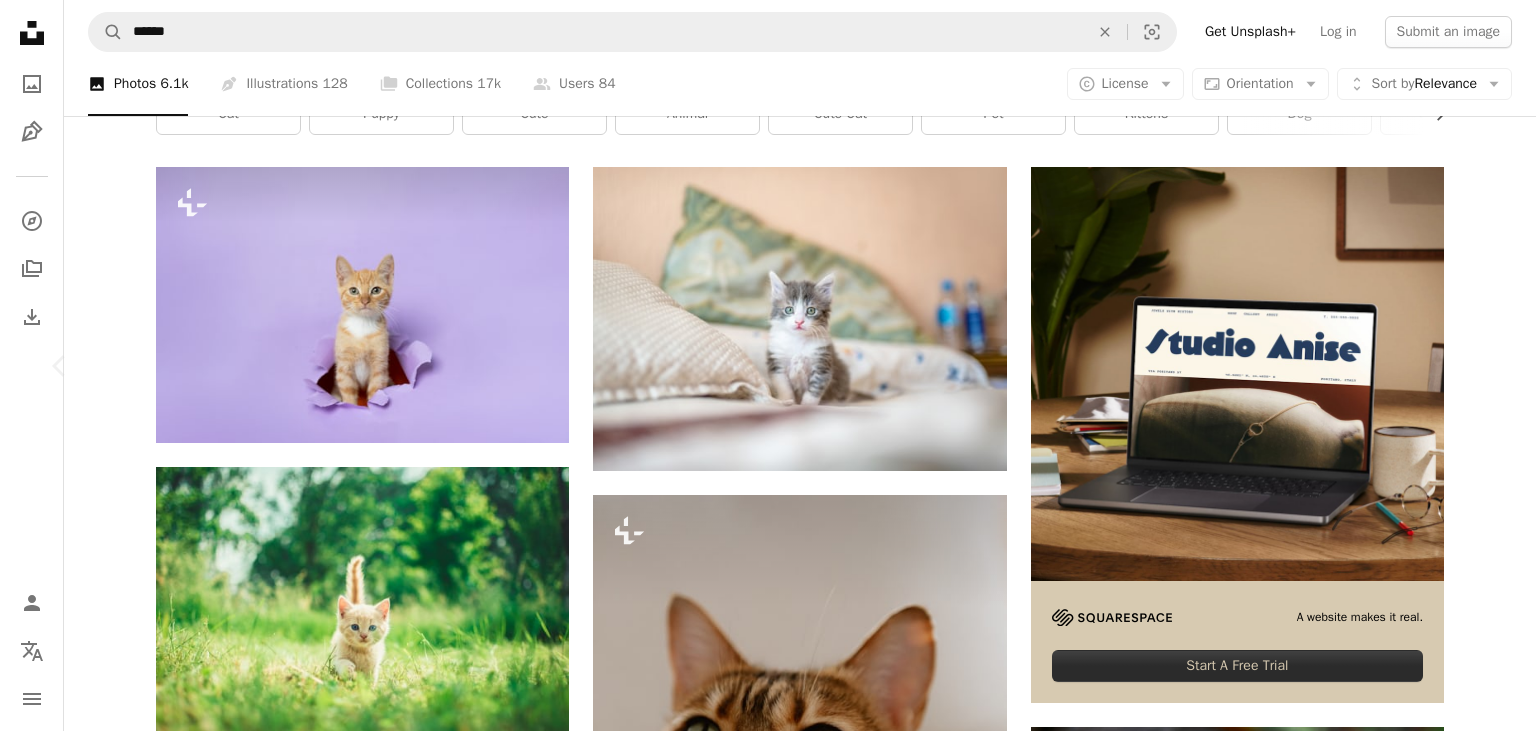 click on "Chevron right" 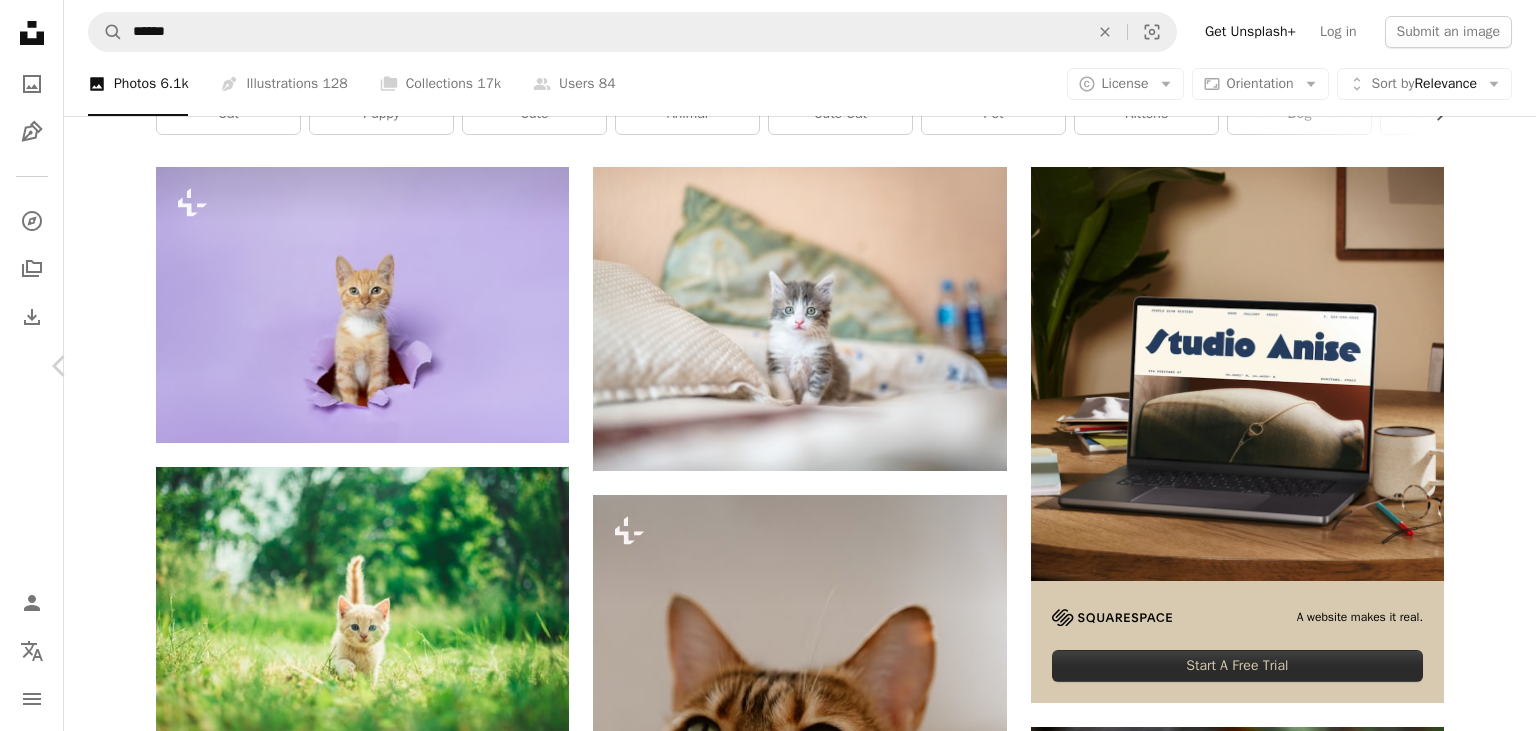 click on "Chevron right" 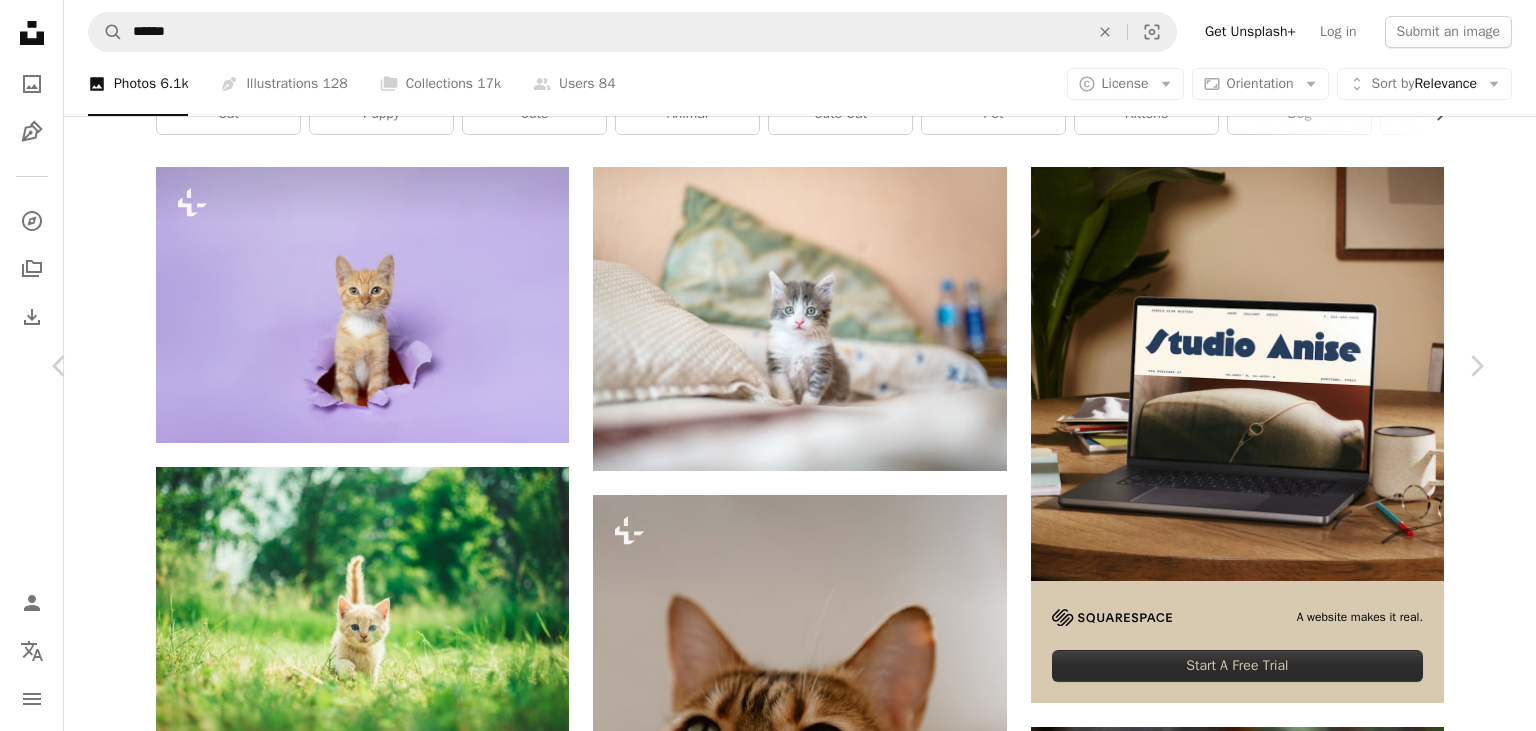 click at bounding box center (761, 7445) 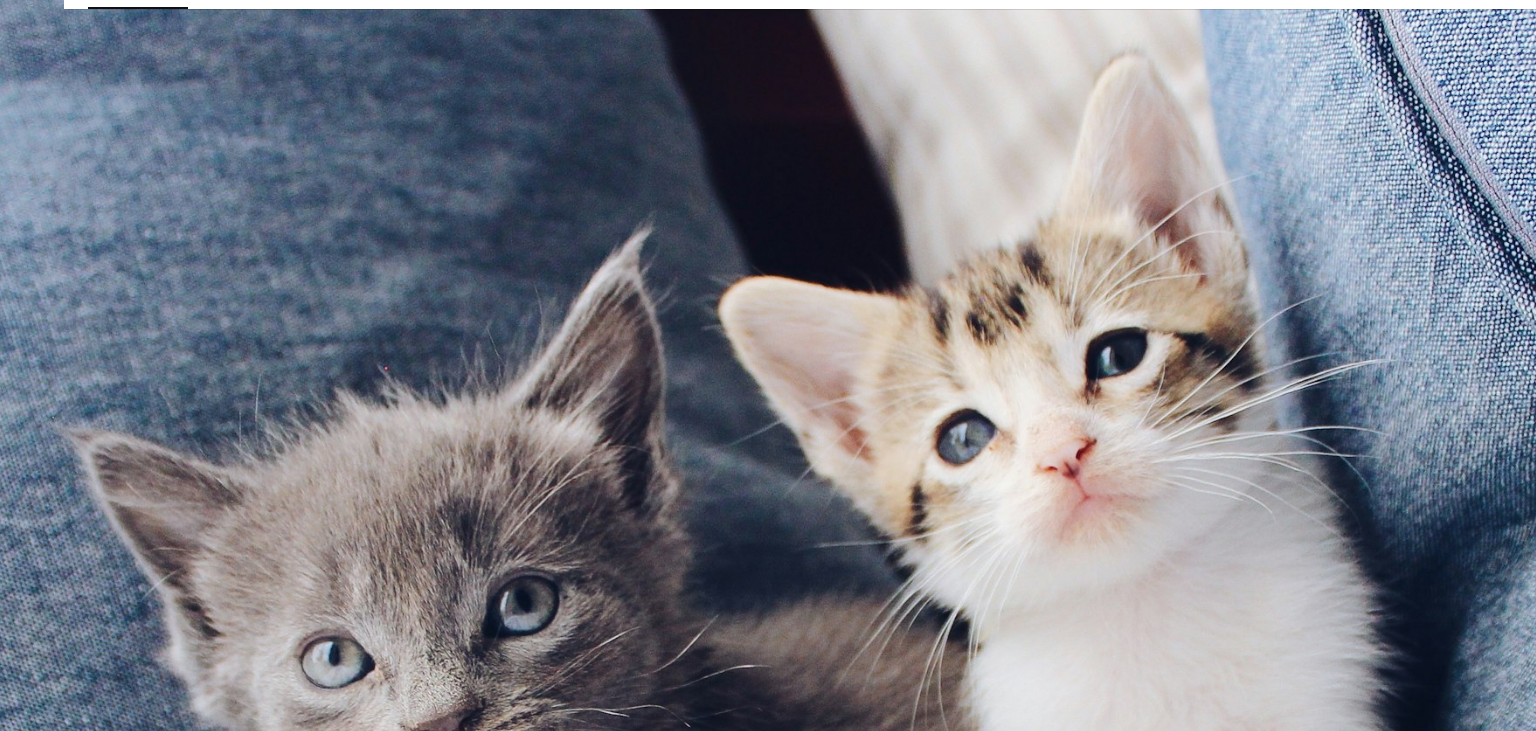 scroll, scrollTop: 403, scrollLeft: 0, axis: vertical 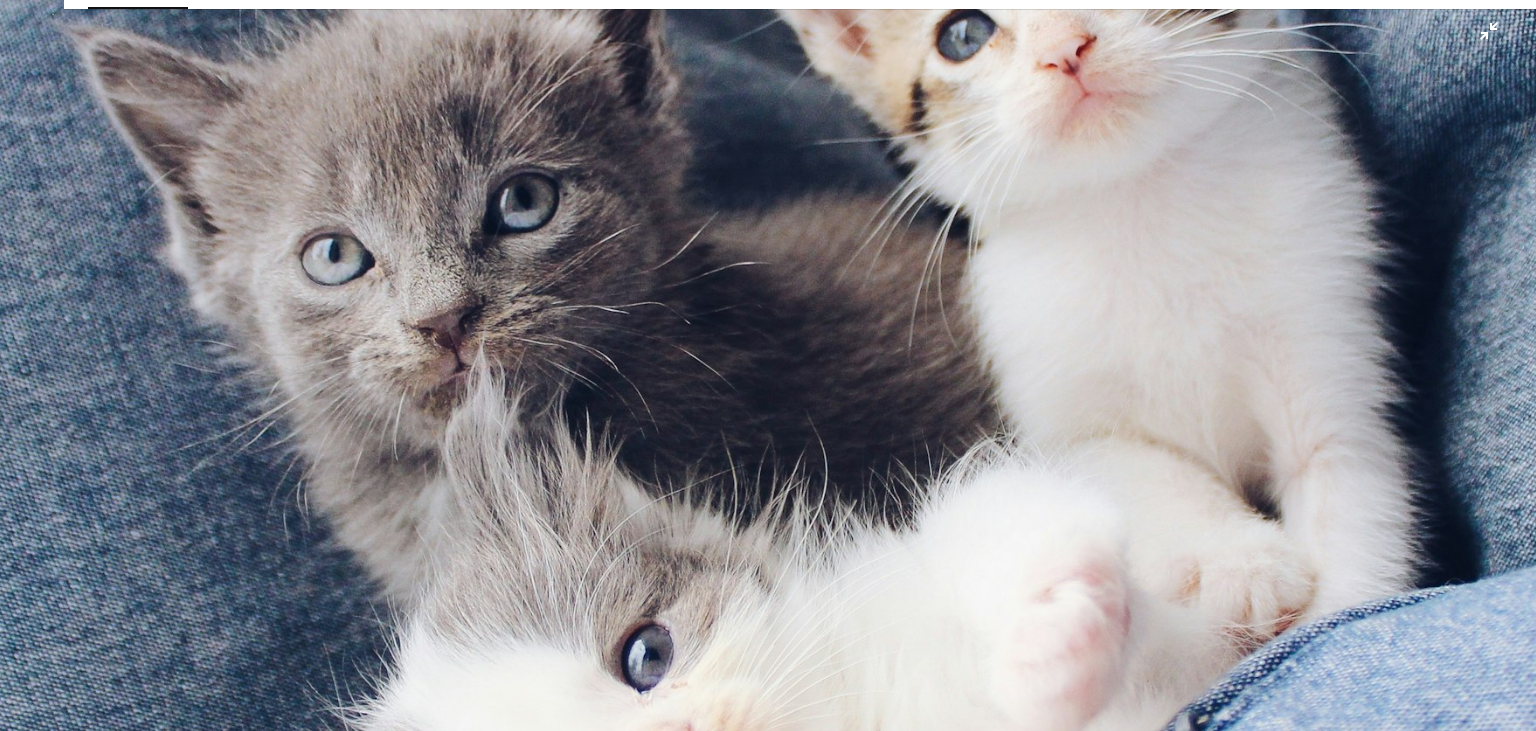 type 